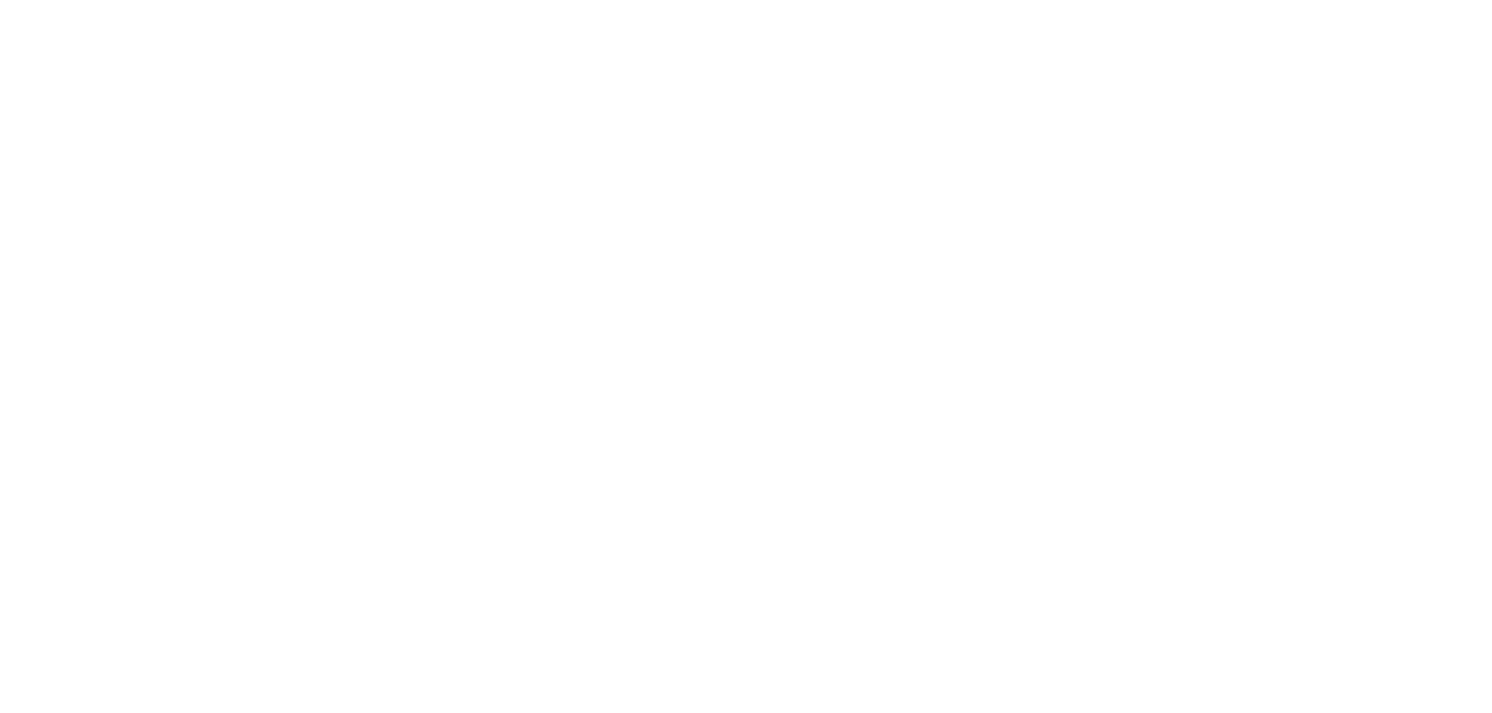 scroll, scrollTop: 0, scrollLeft: 0, axis: both 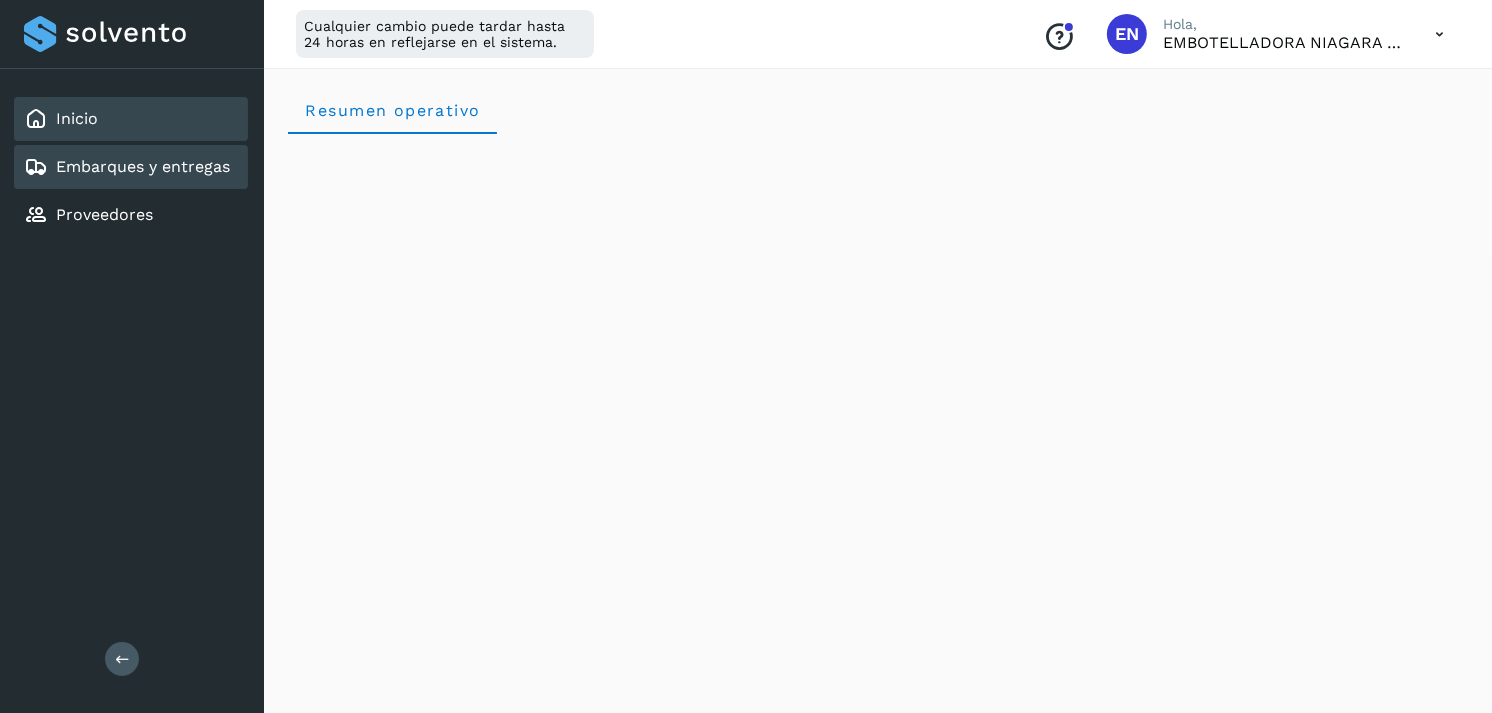 click on "Embarques y entregas" at bounding box center [127, 167] 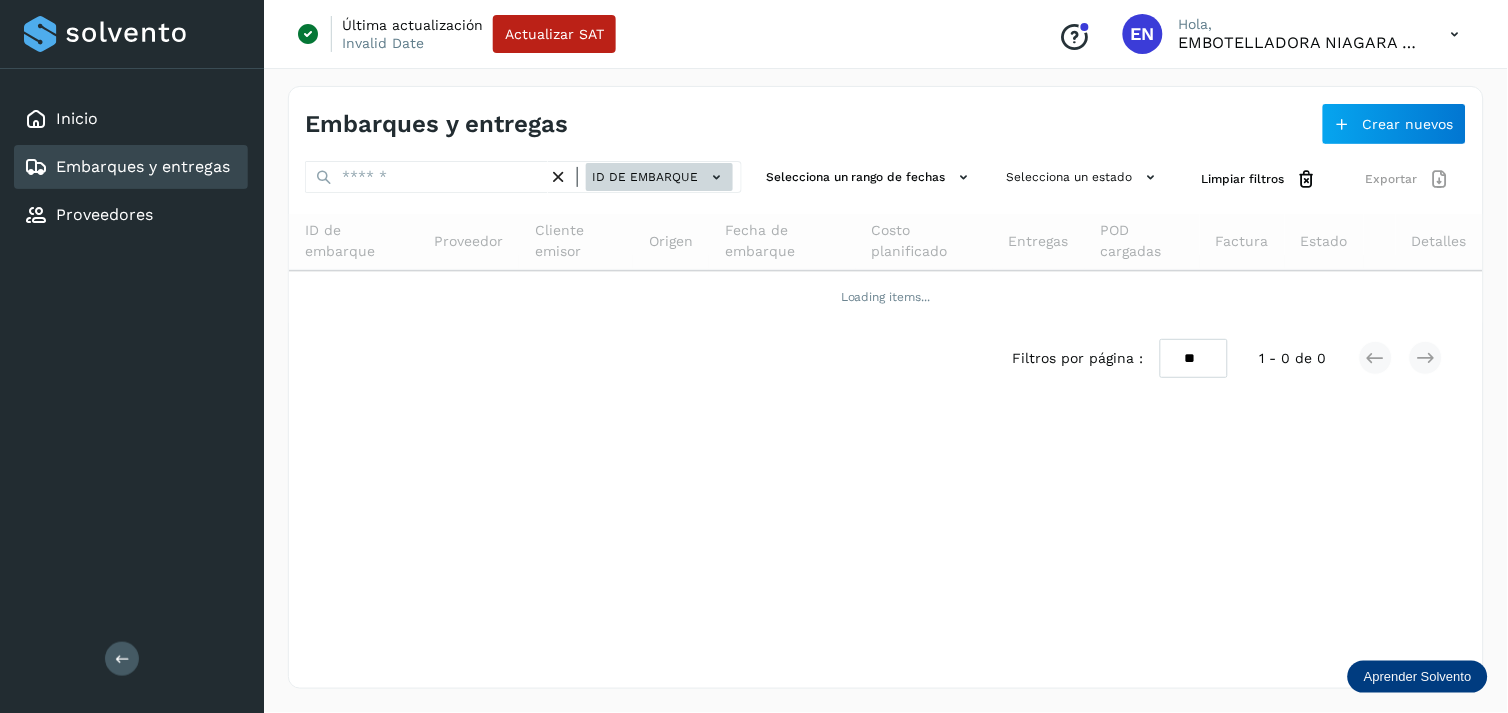 click on "ID de embarque" 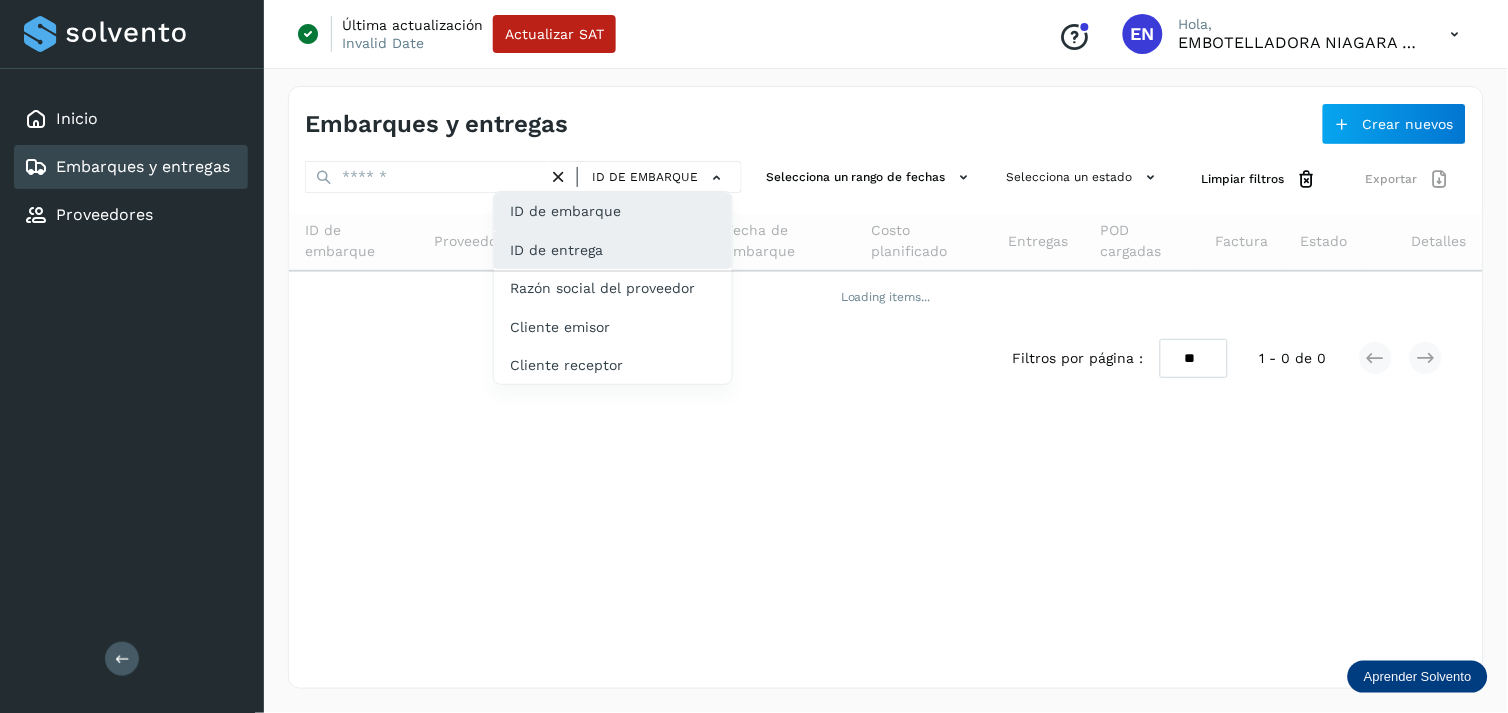 click on "ID de entrega" 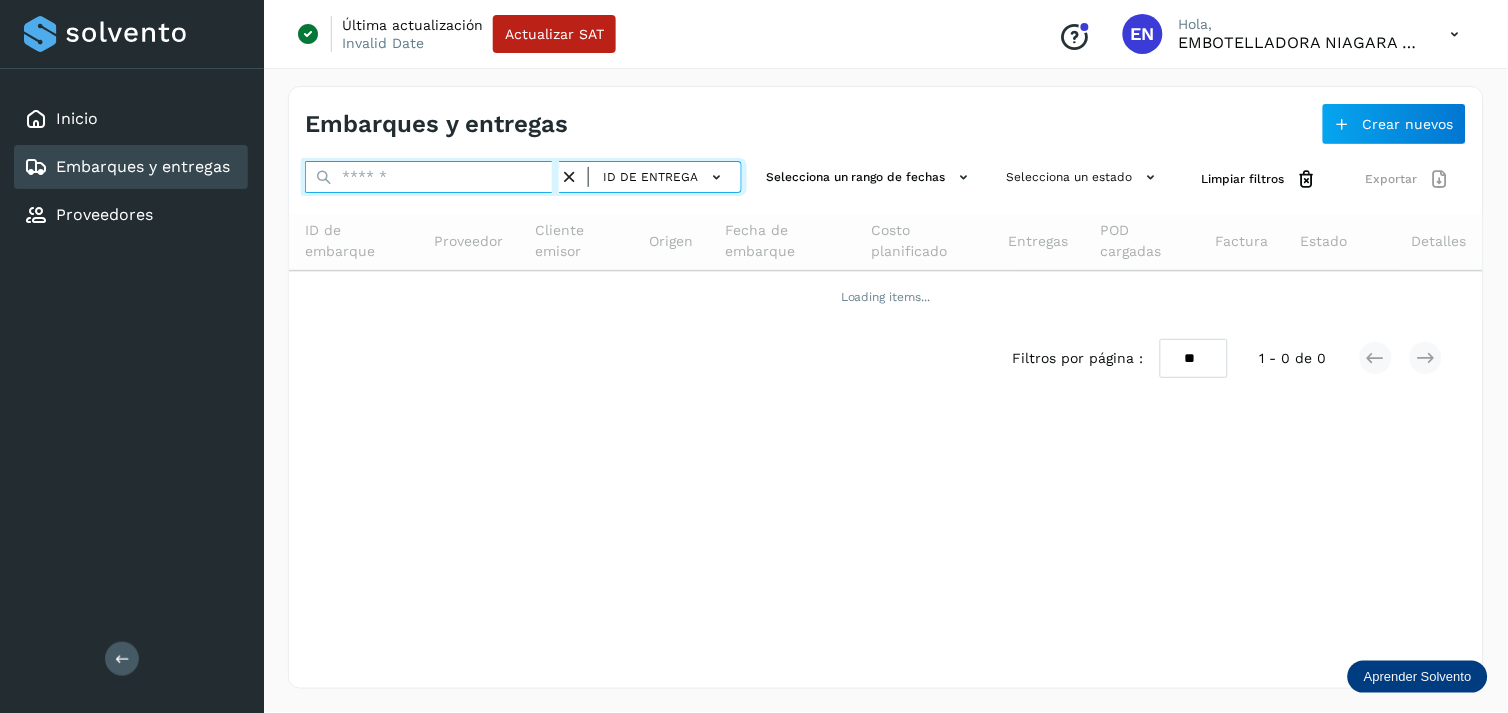 click at bounding box center [432, 177] 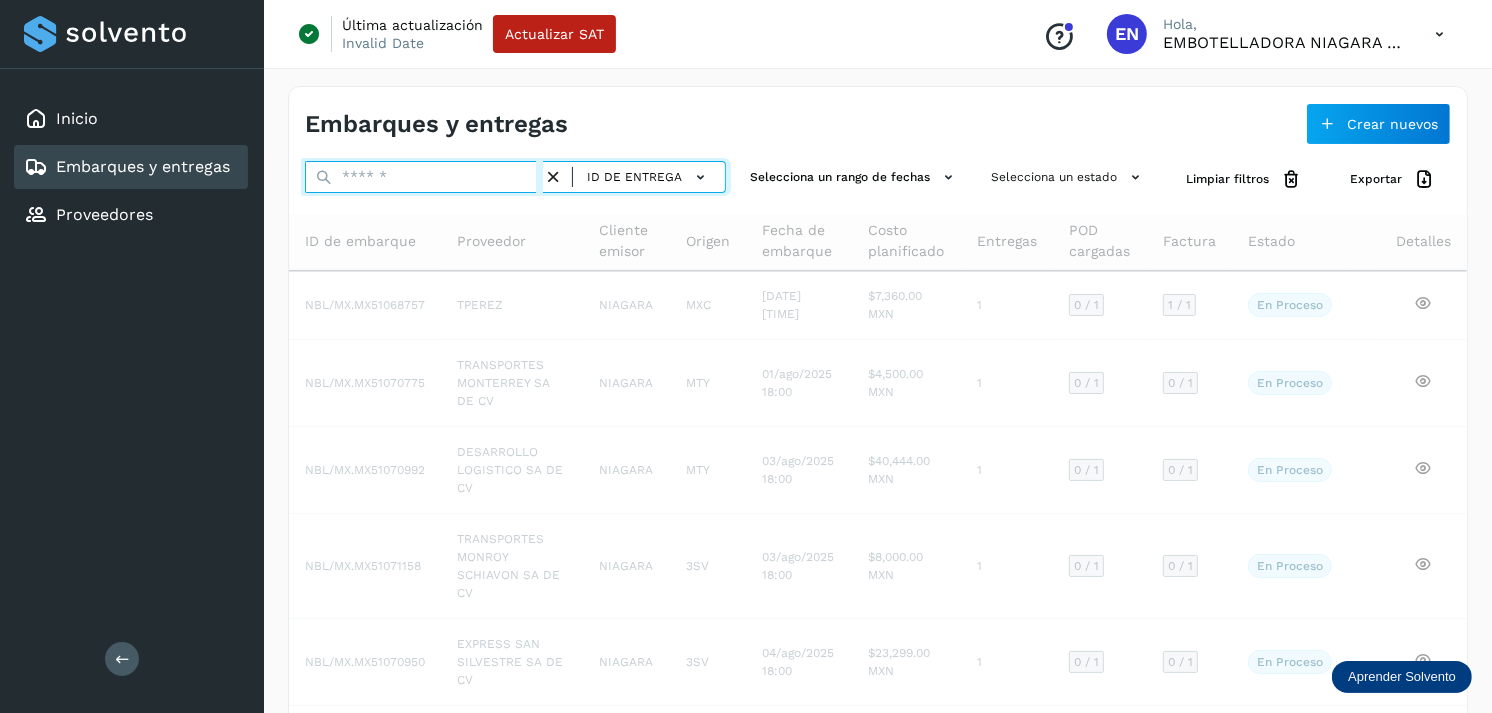 paste on "**********" 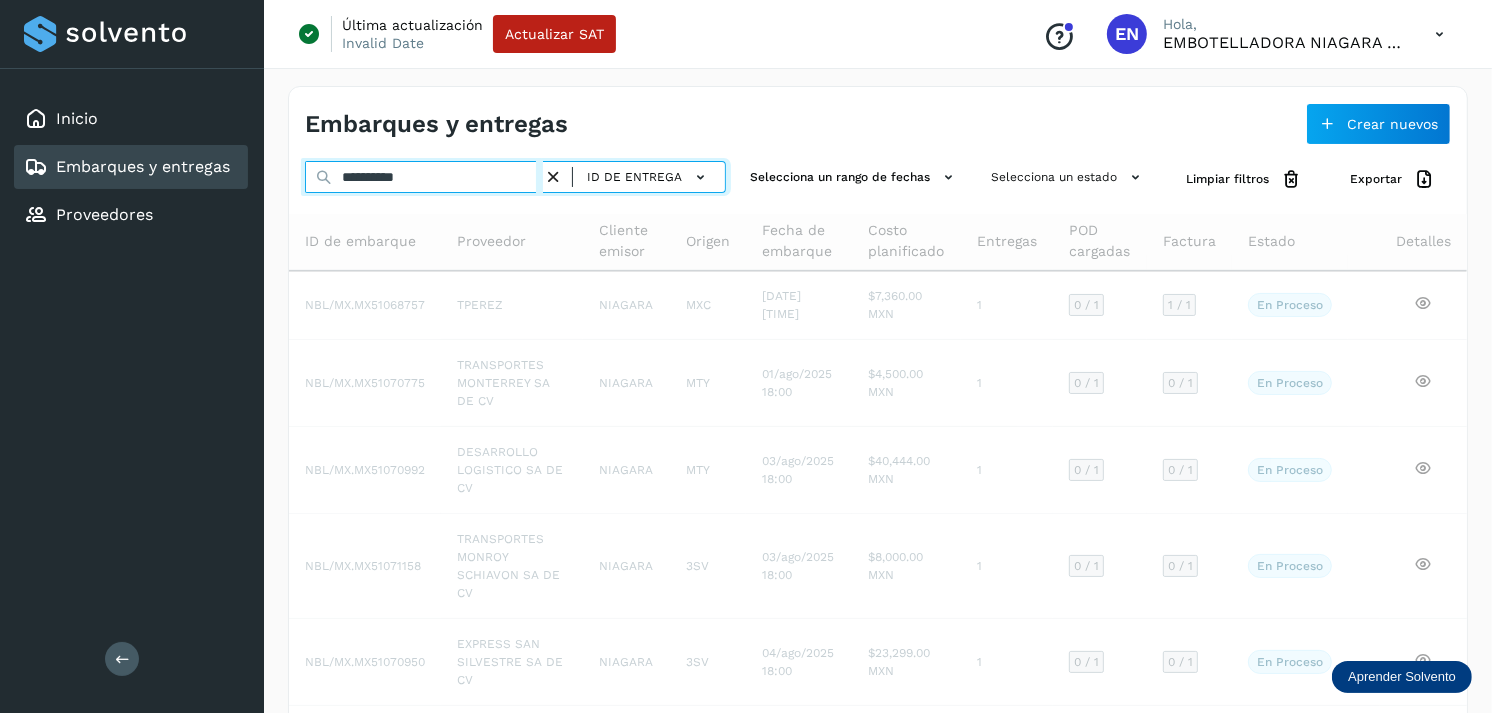 type on "**********" 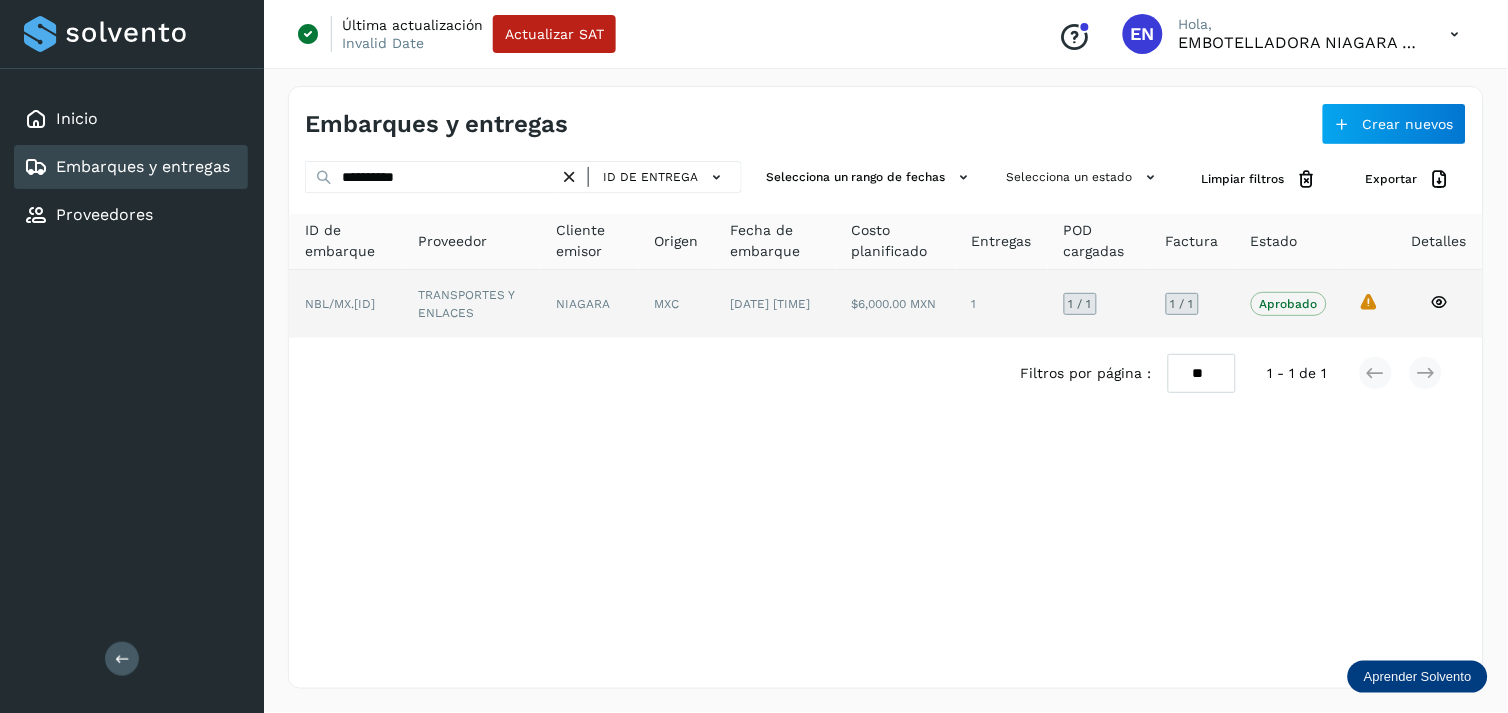 click on "NIAGARA" 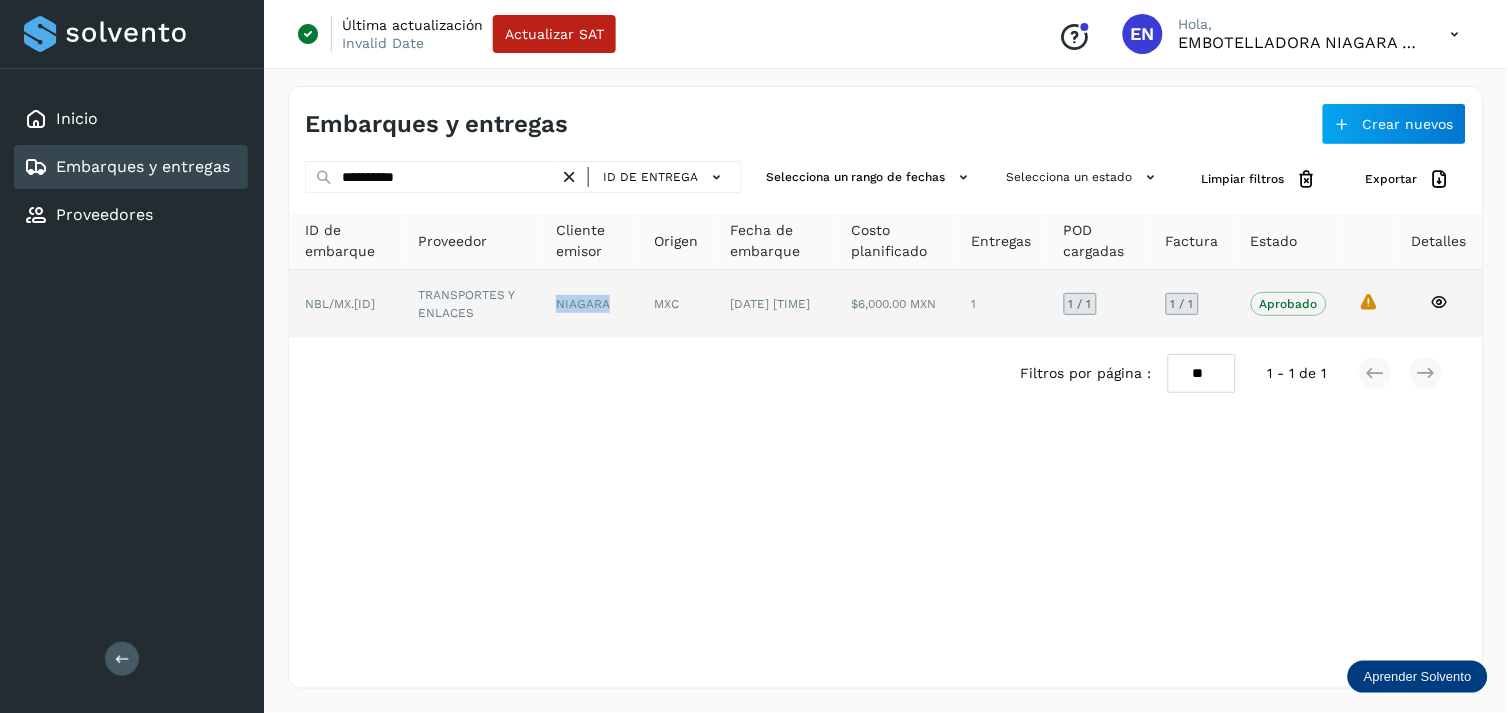 click on "NIAGARA" 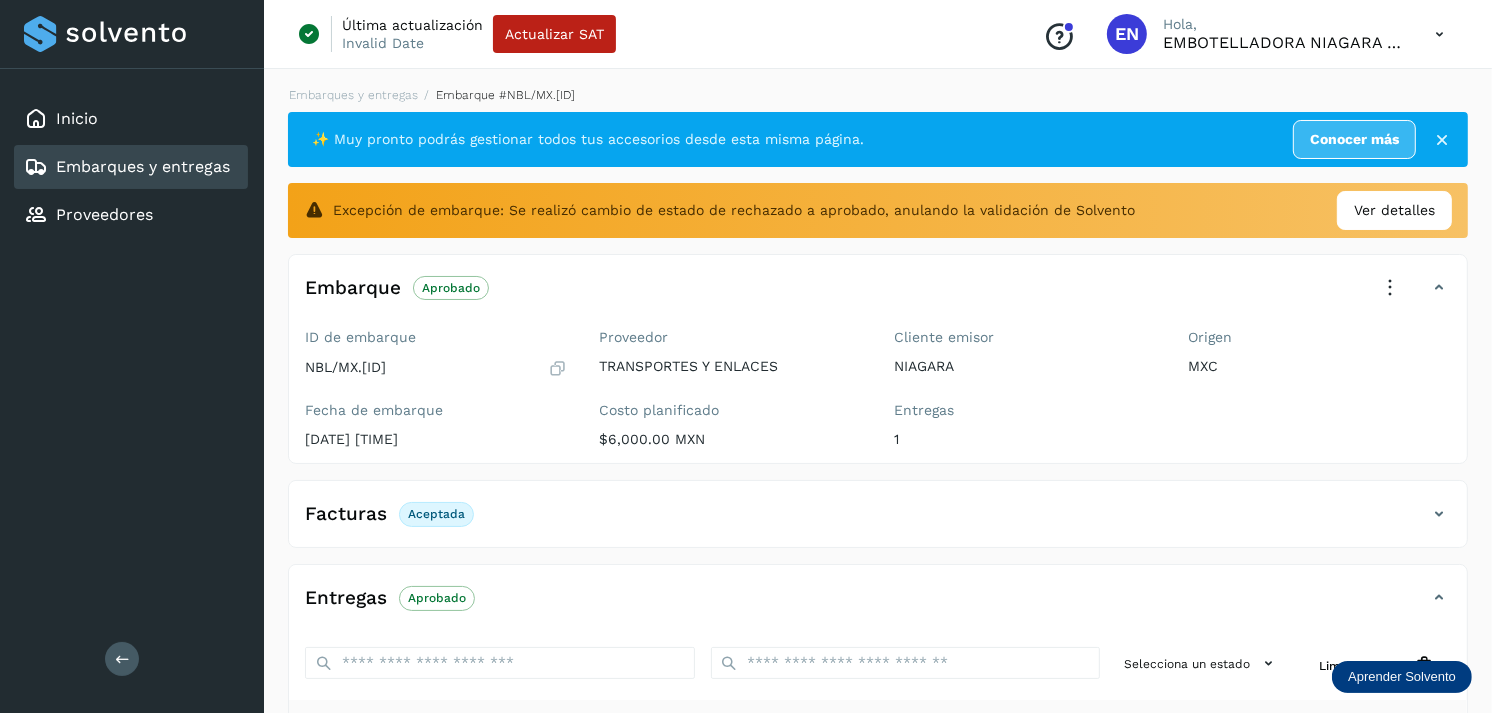 scroll, scrollTop: 312, scrollLeft: 0, axis: vertical 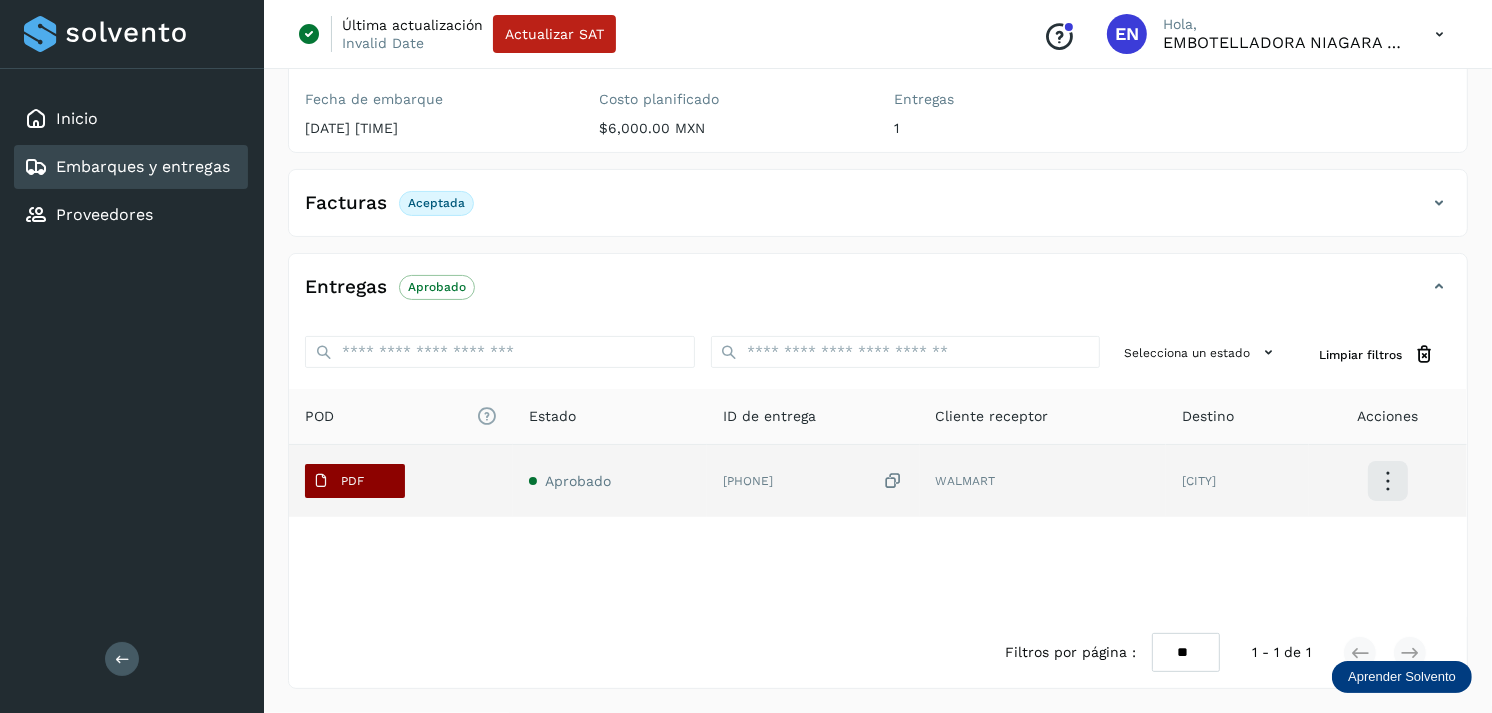 click on "PDF" at bounding box center (355, 481) 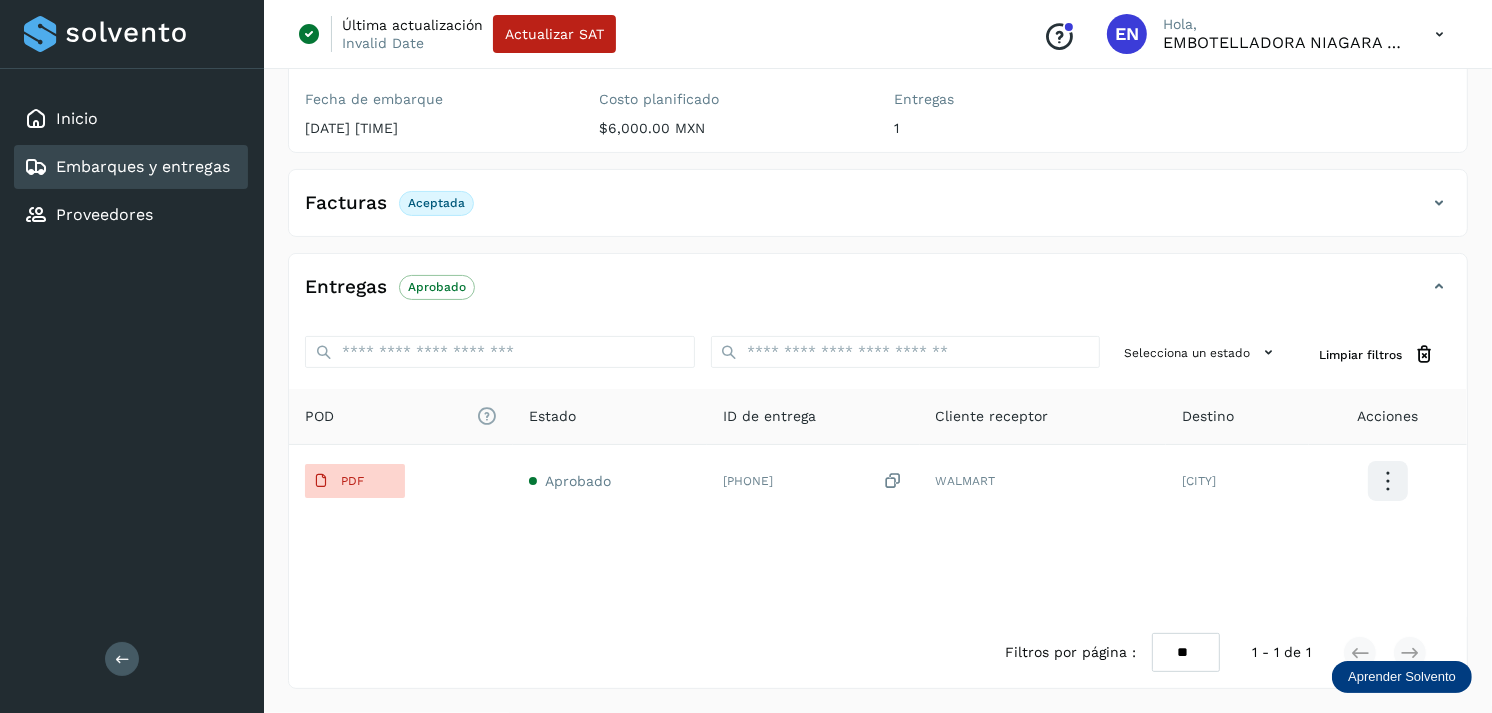 click on "Embarques y entregas" 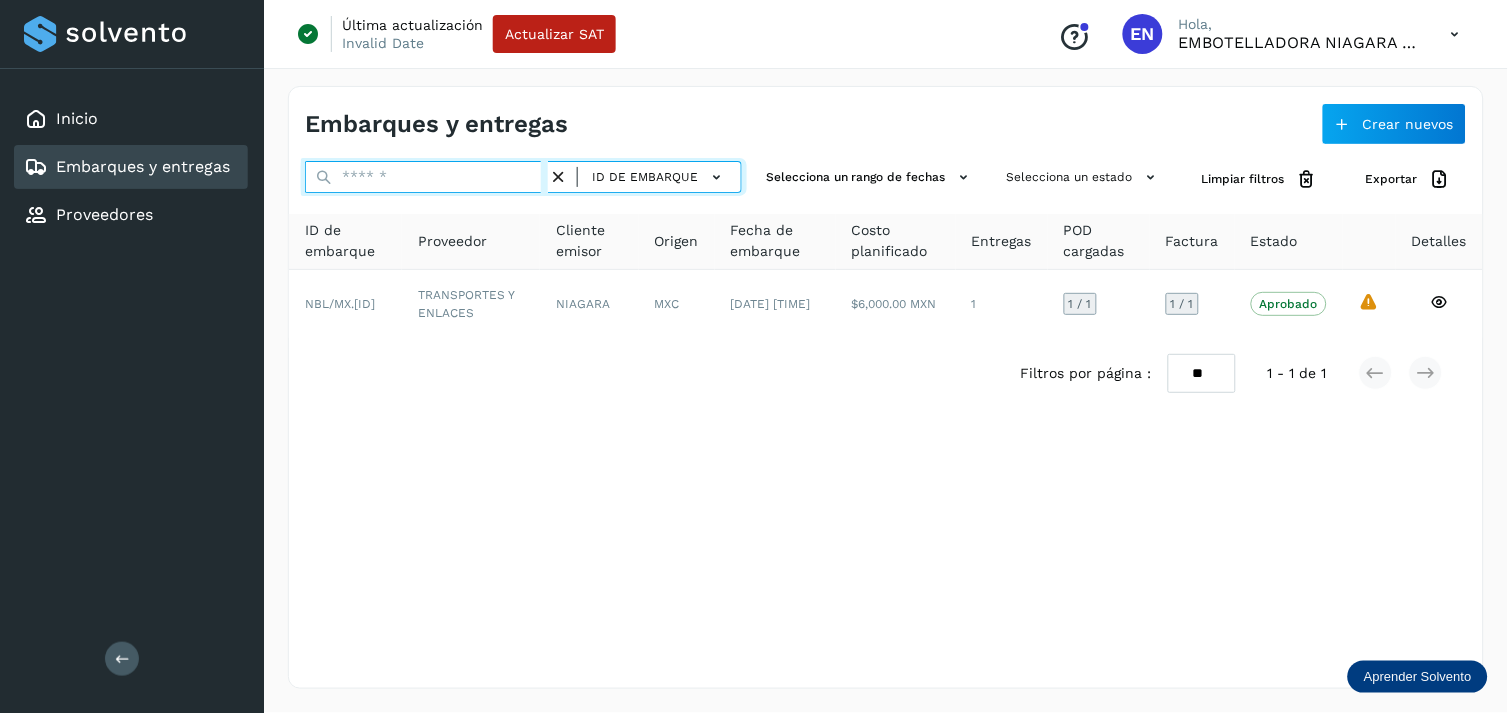 click at bounding box center (426, 177) 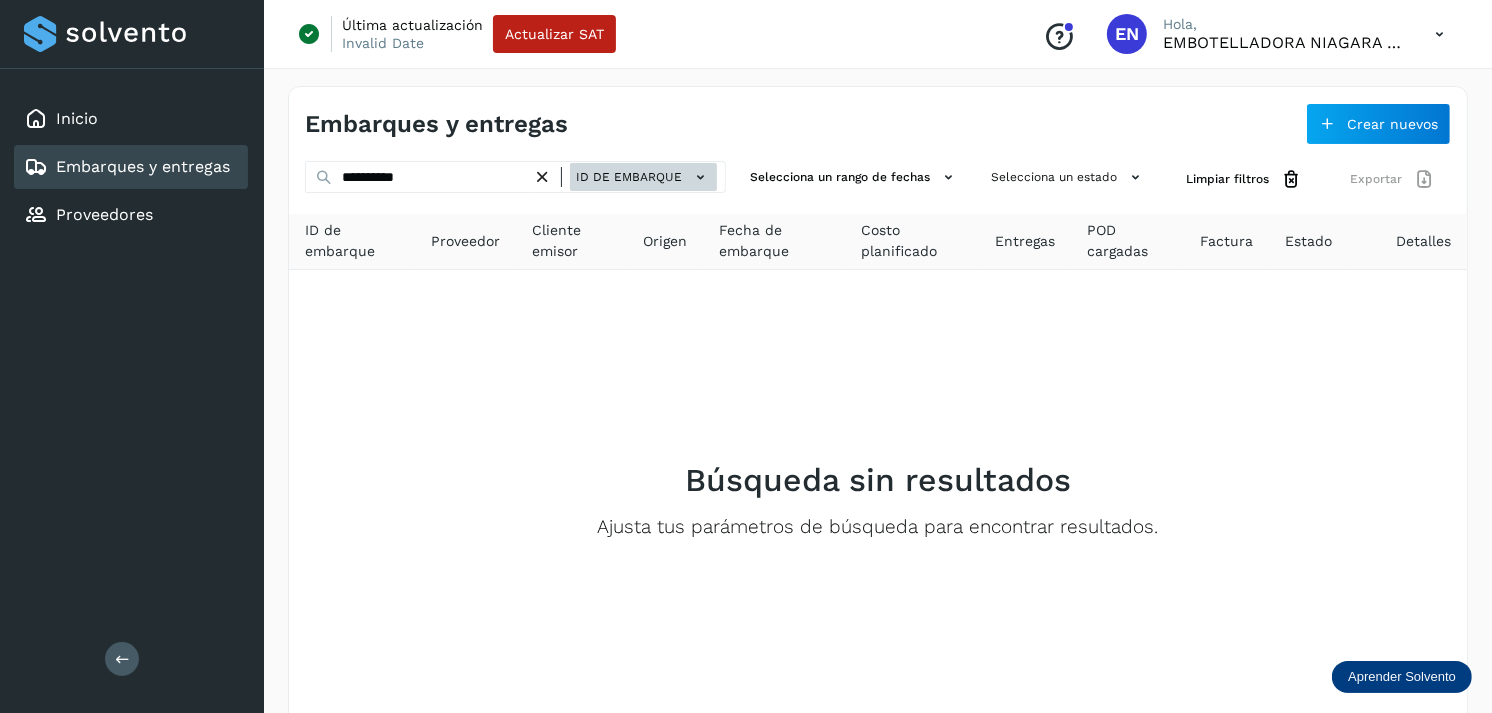 click on "ID de embarque" at bounding box center [643, 177] 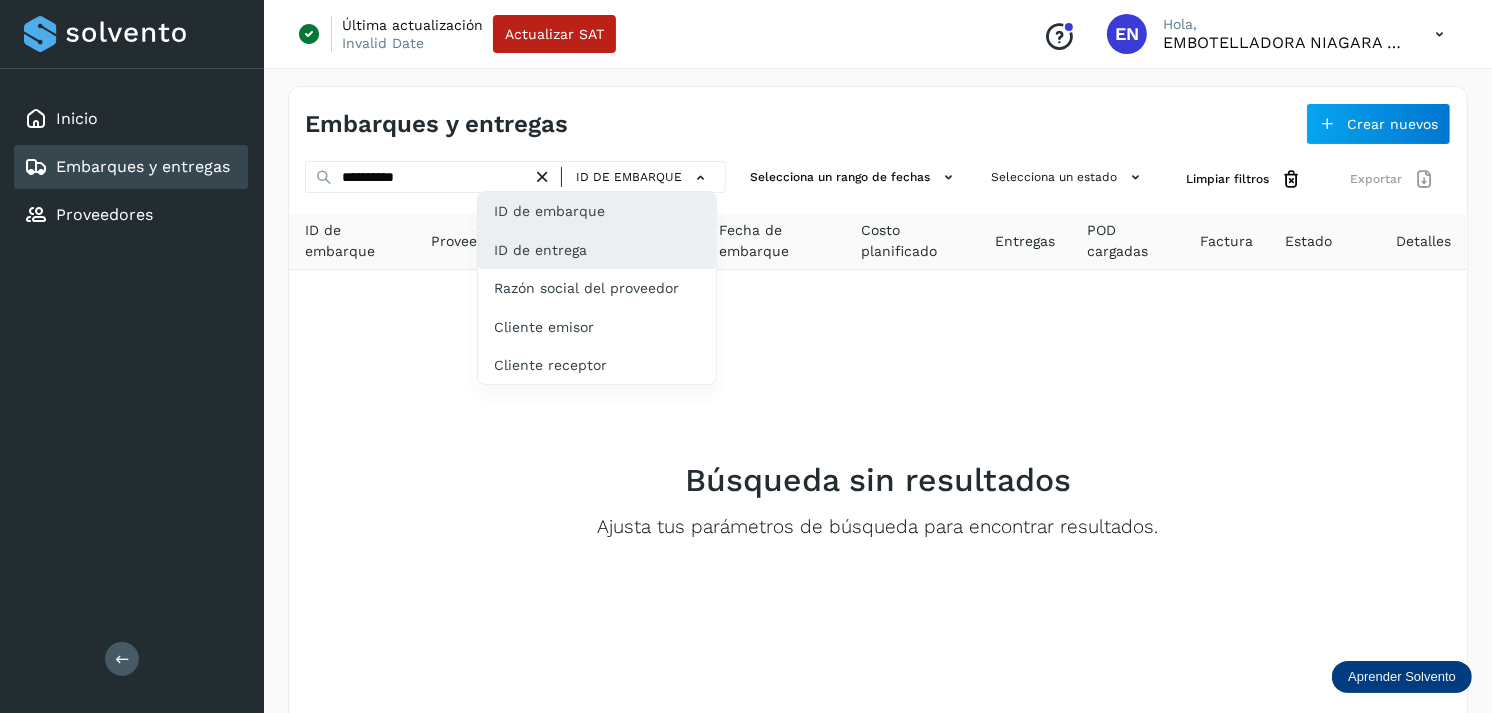 click on "ID de entrega" 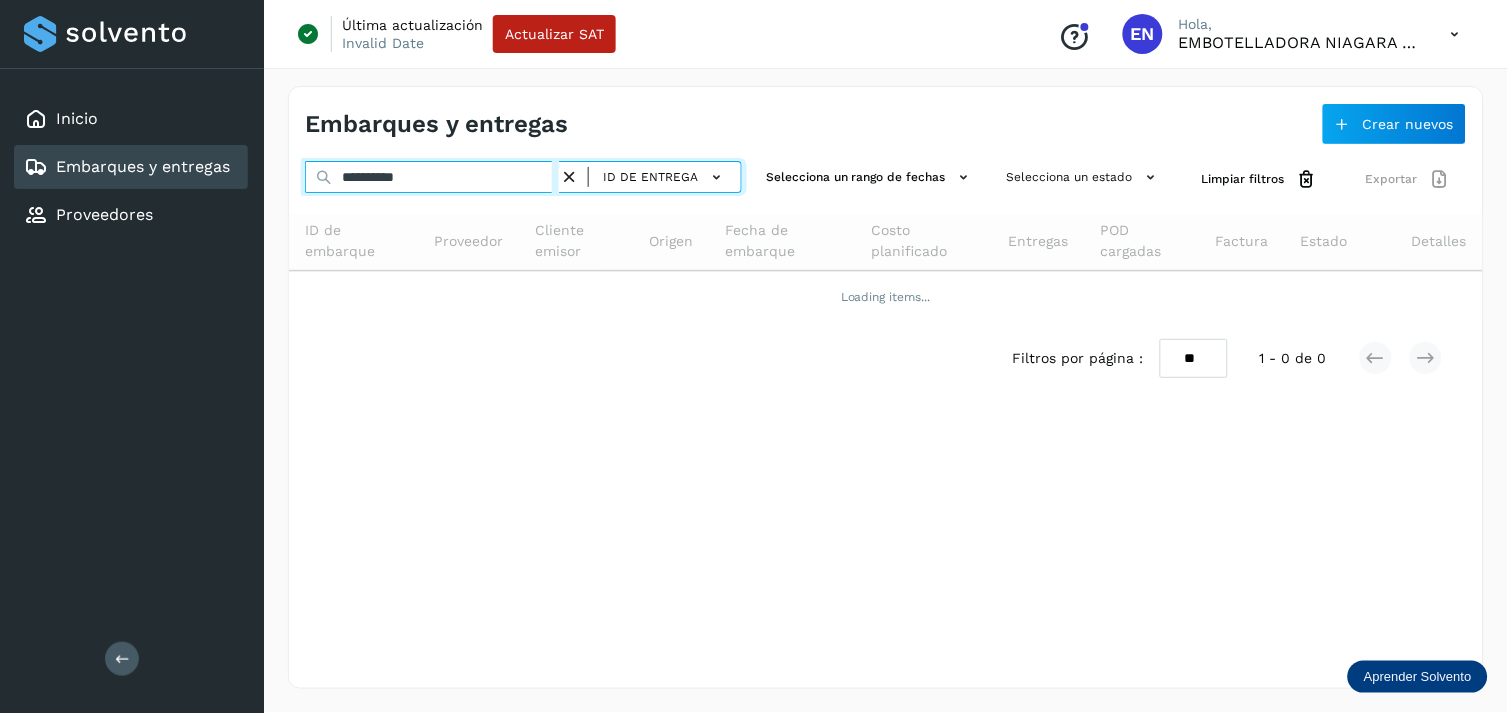 click on "**********" at bounding box center [432, 177] 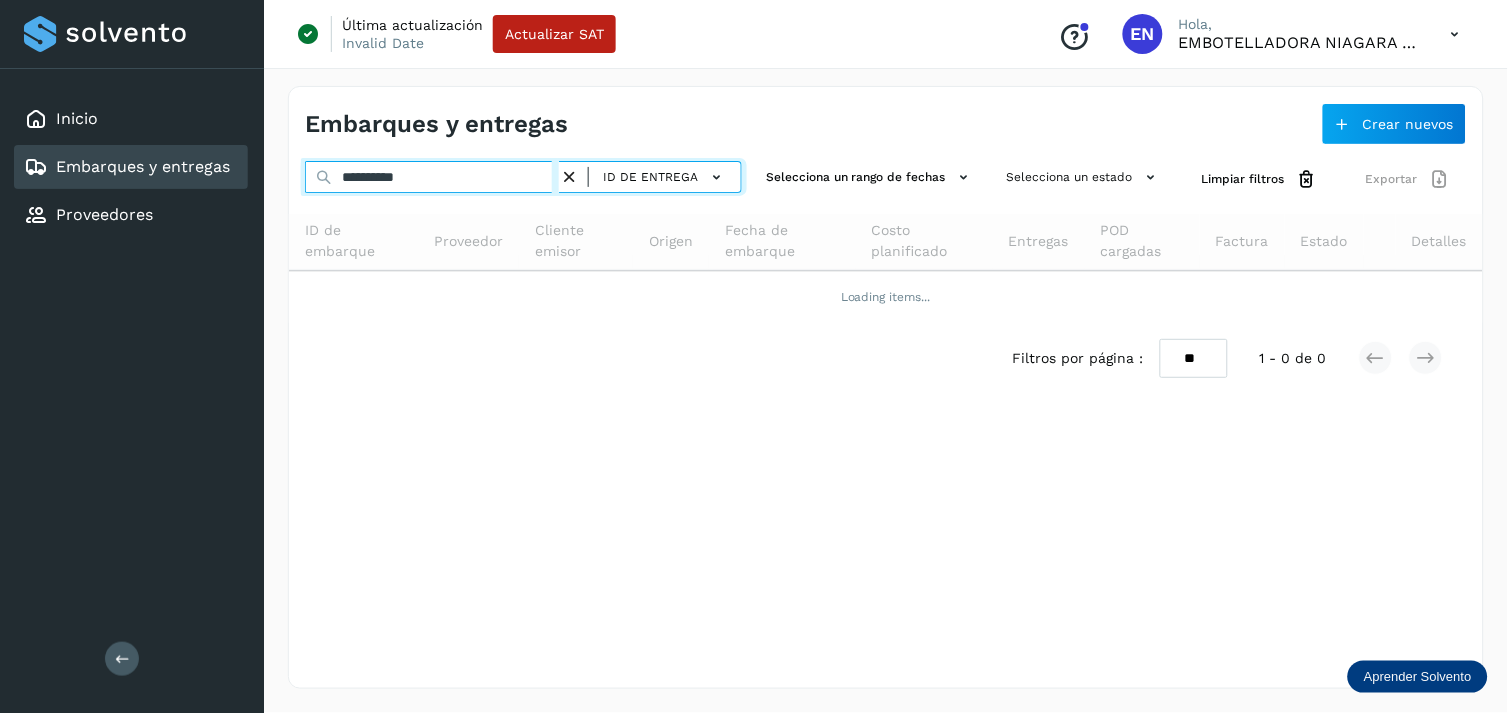 click on "**********" at bounding box center [432, 177] 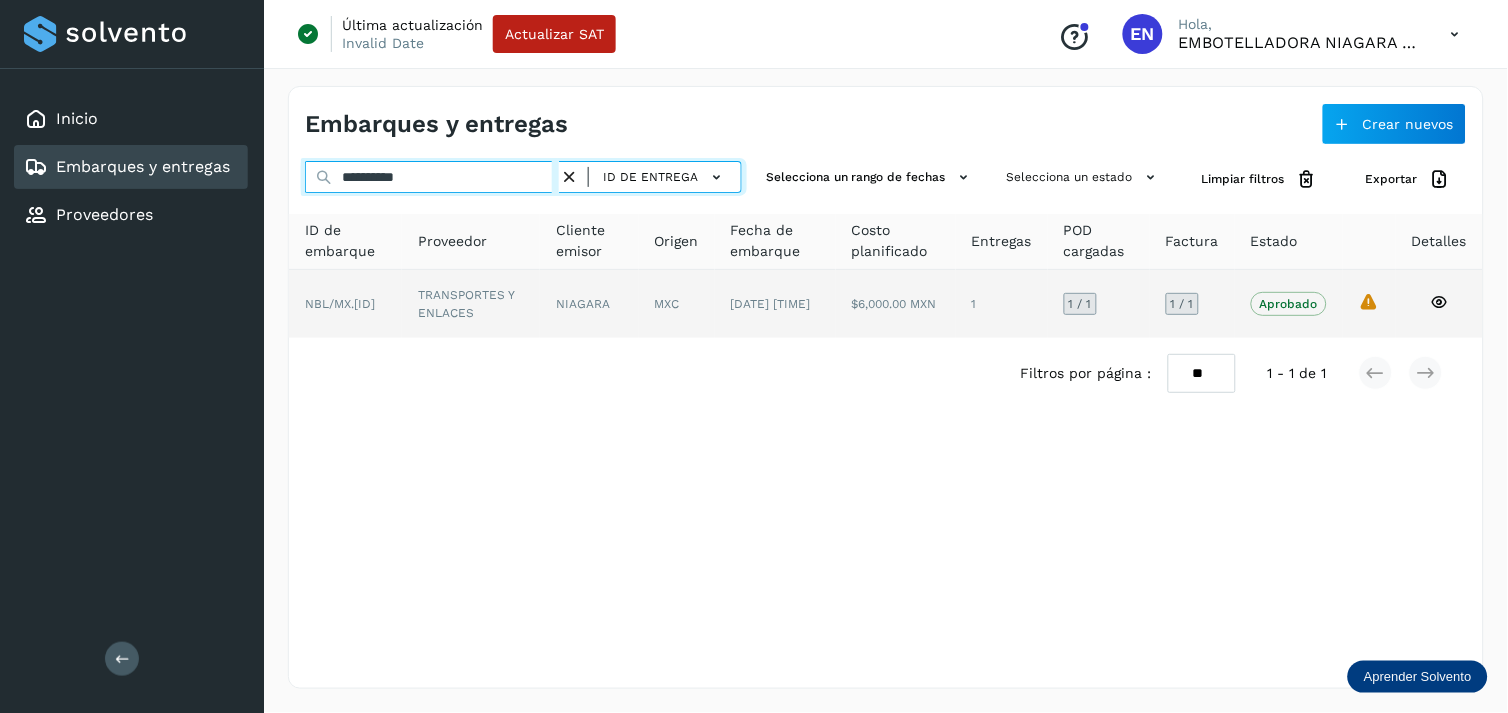 type on "**********" 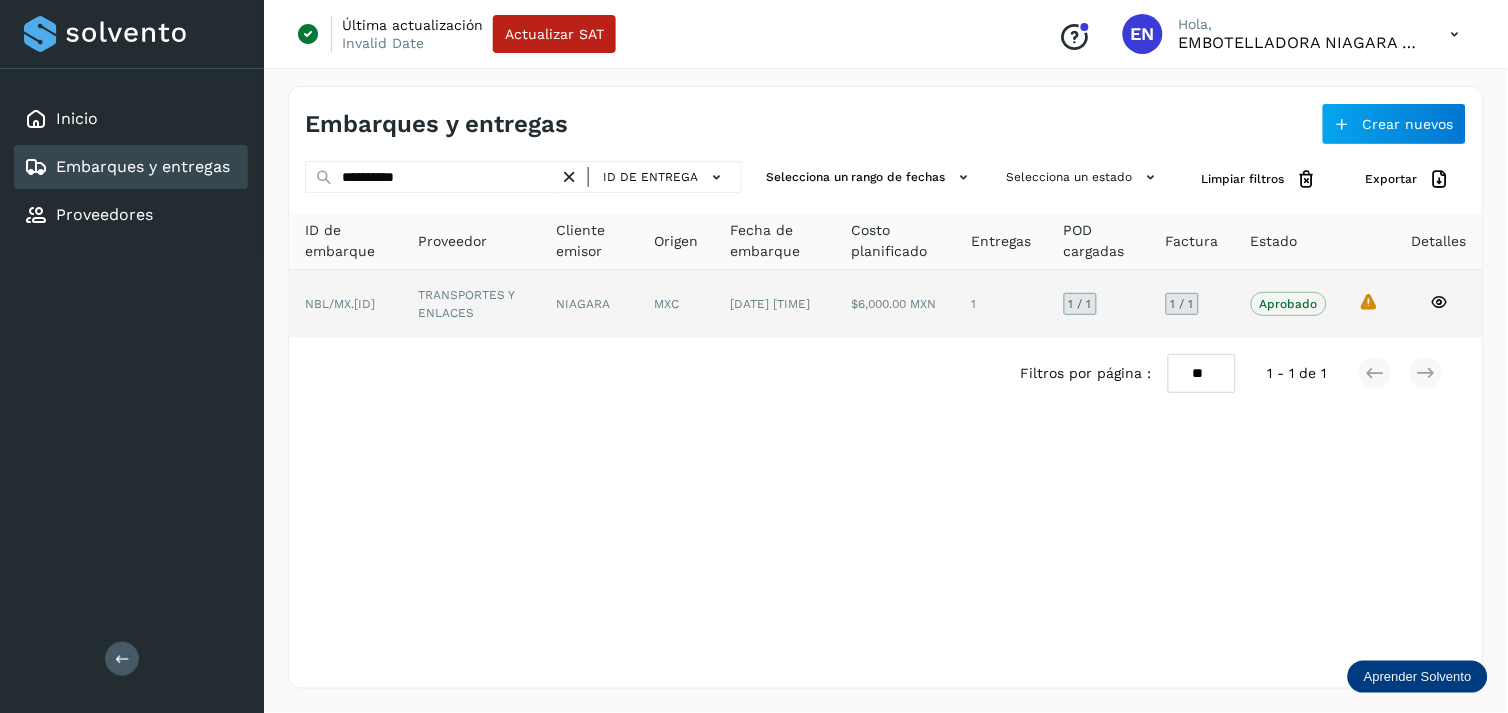 click on "NIAGARA" 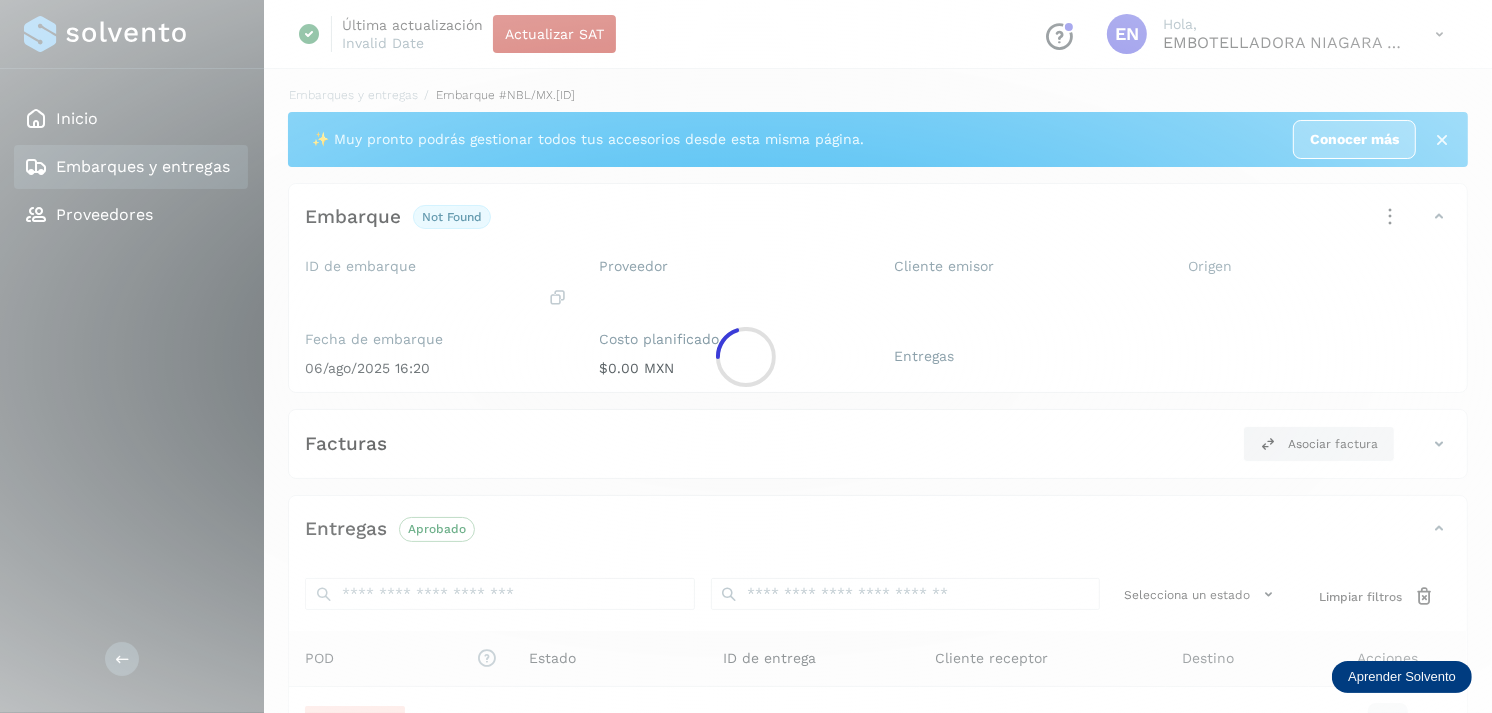 click 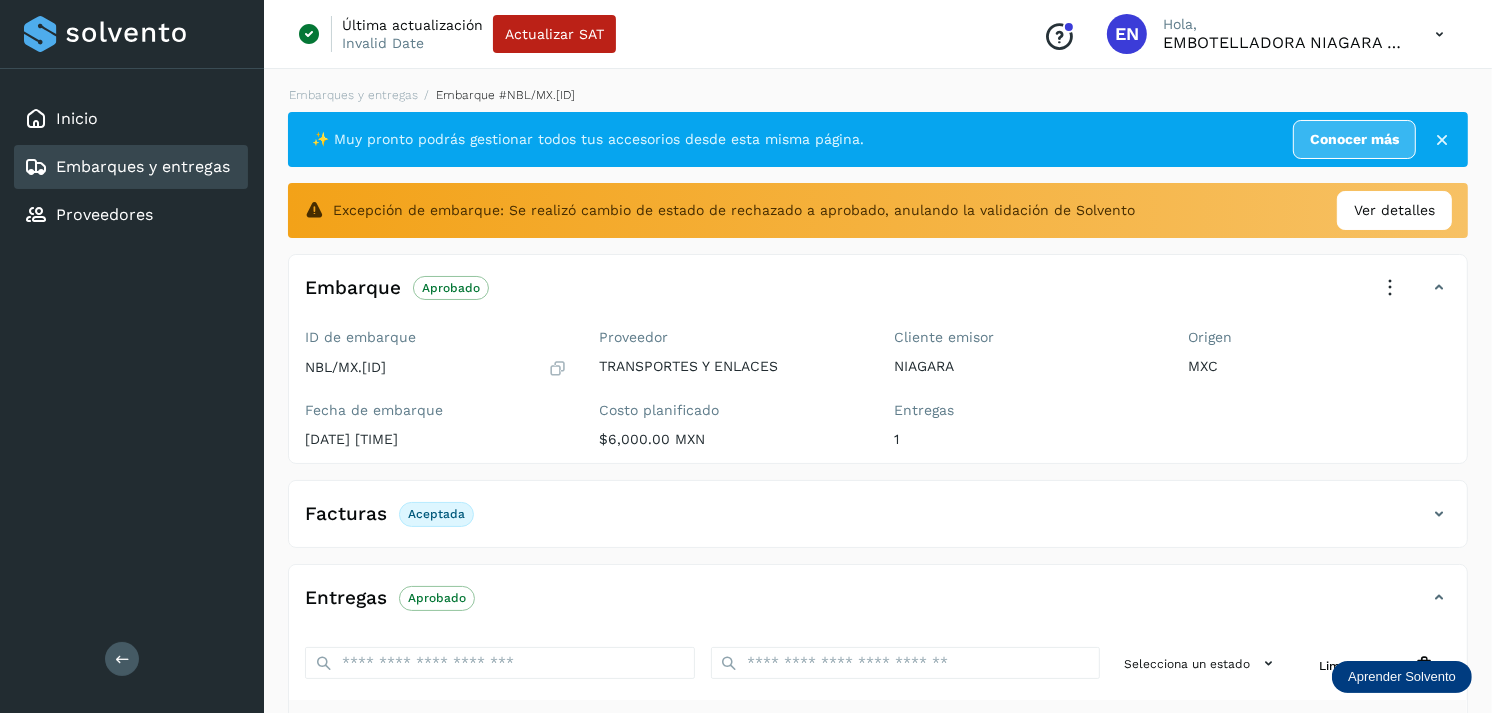 scroll, scrollTop: 312, scrollLeft: 0, axis: vertical 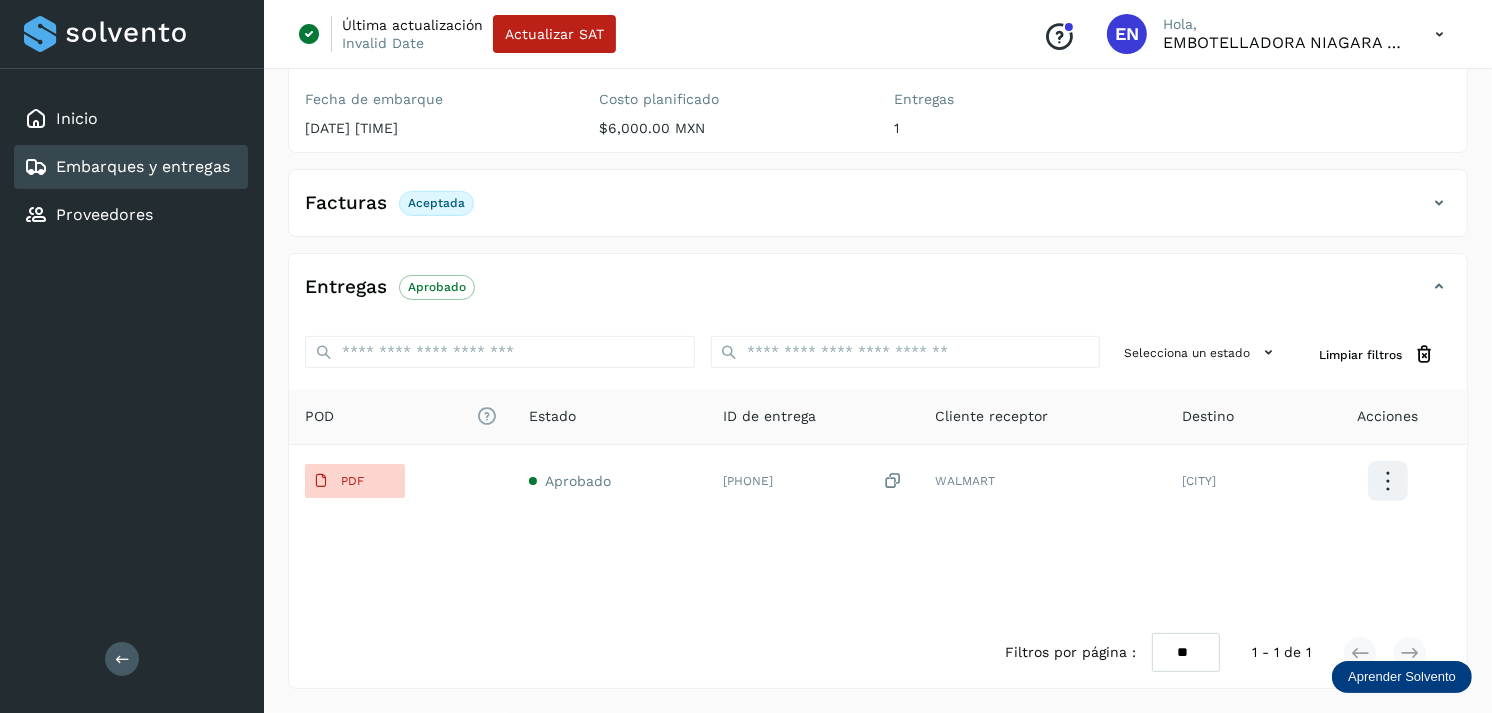 click on "Embarques y entregas" at bounding box center (143, 166) 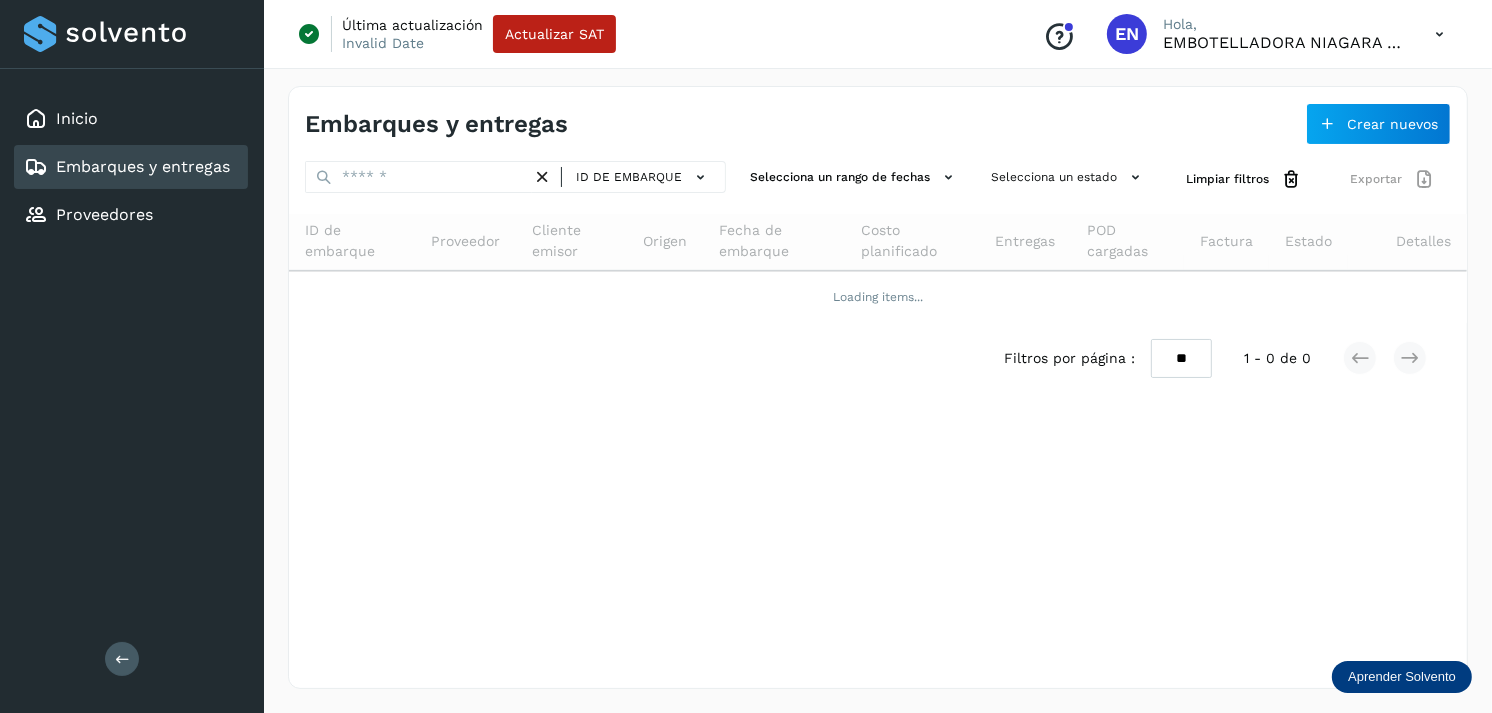 scroll, scrollTop: 0, scrollLeft: 0, axis: both 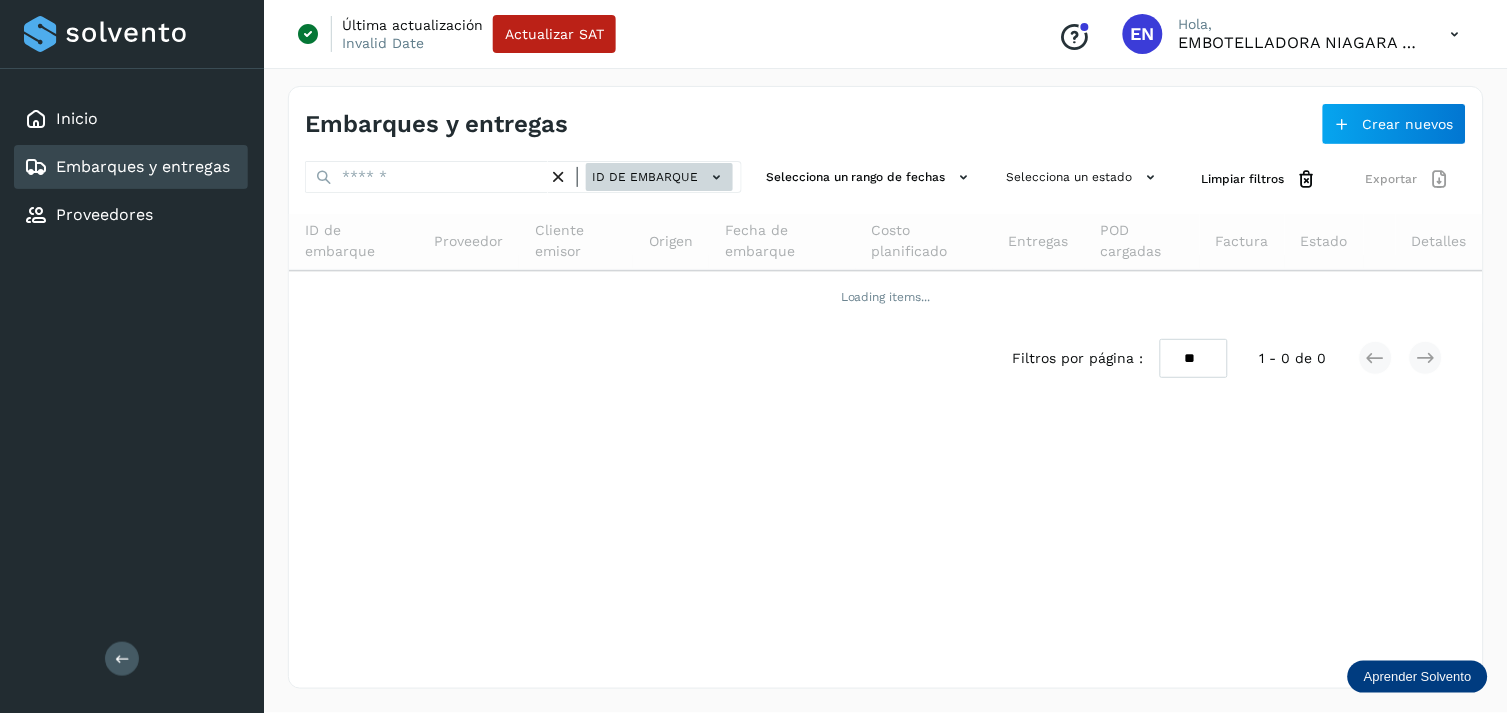 click on "ID de embarque" 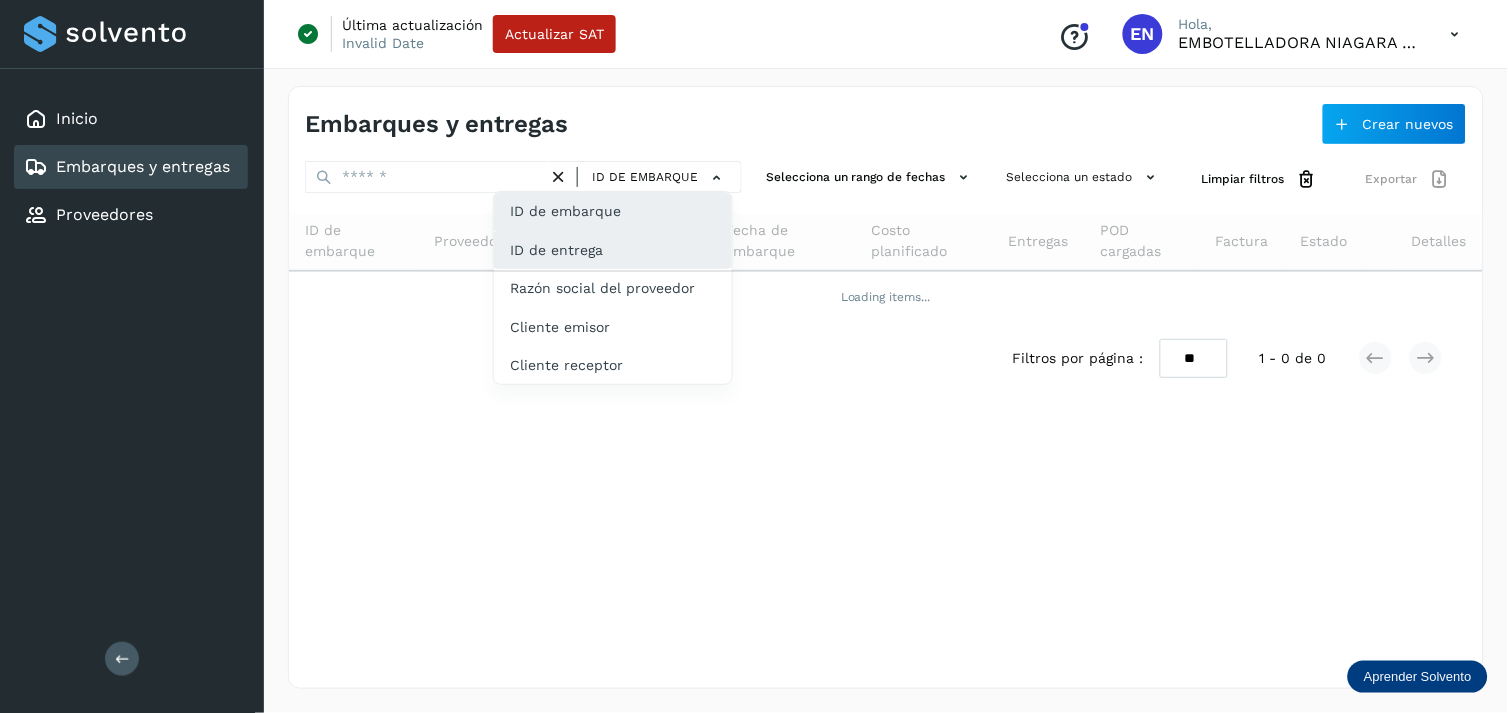 click on "ID de entrega" 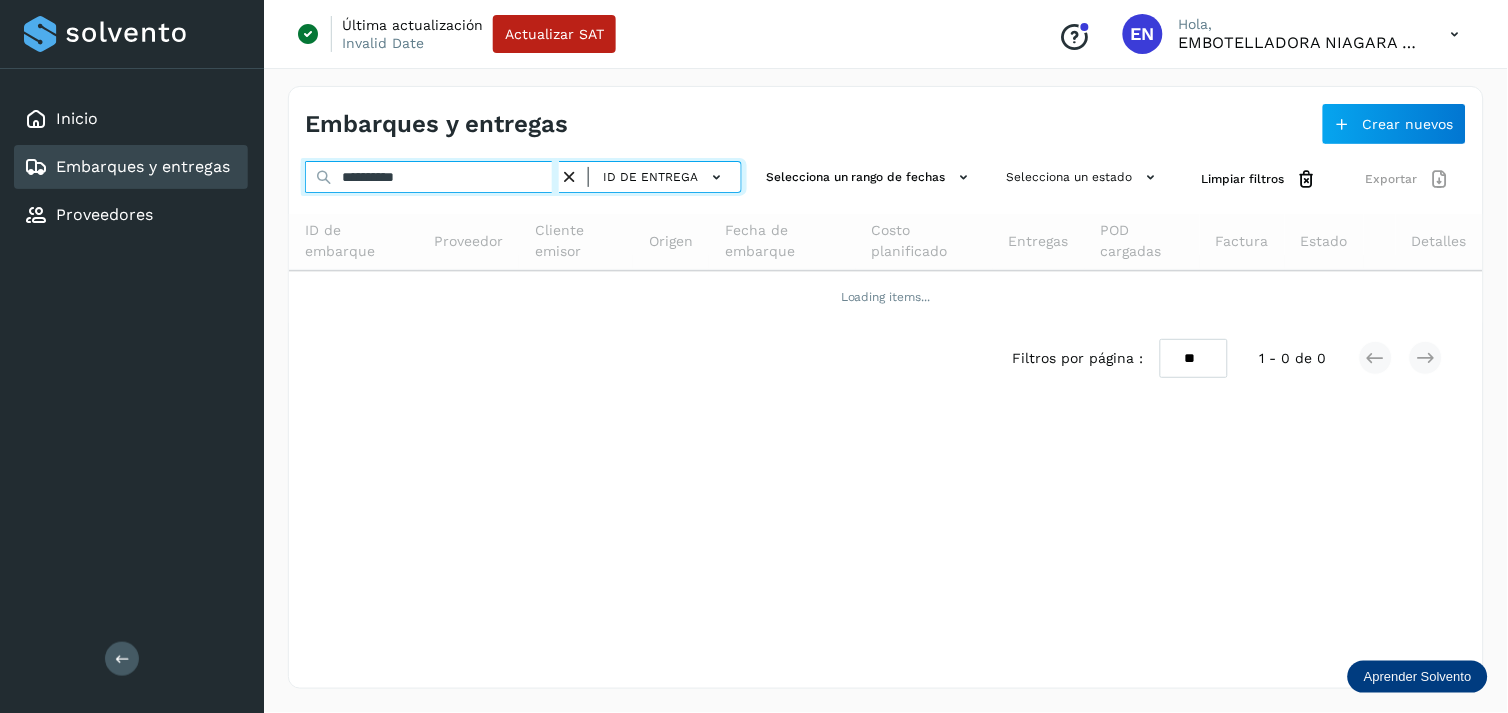 click on "**********" at bounding box center (432, 177) 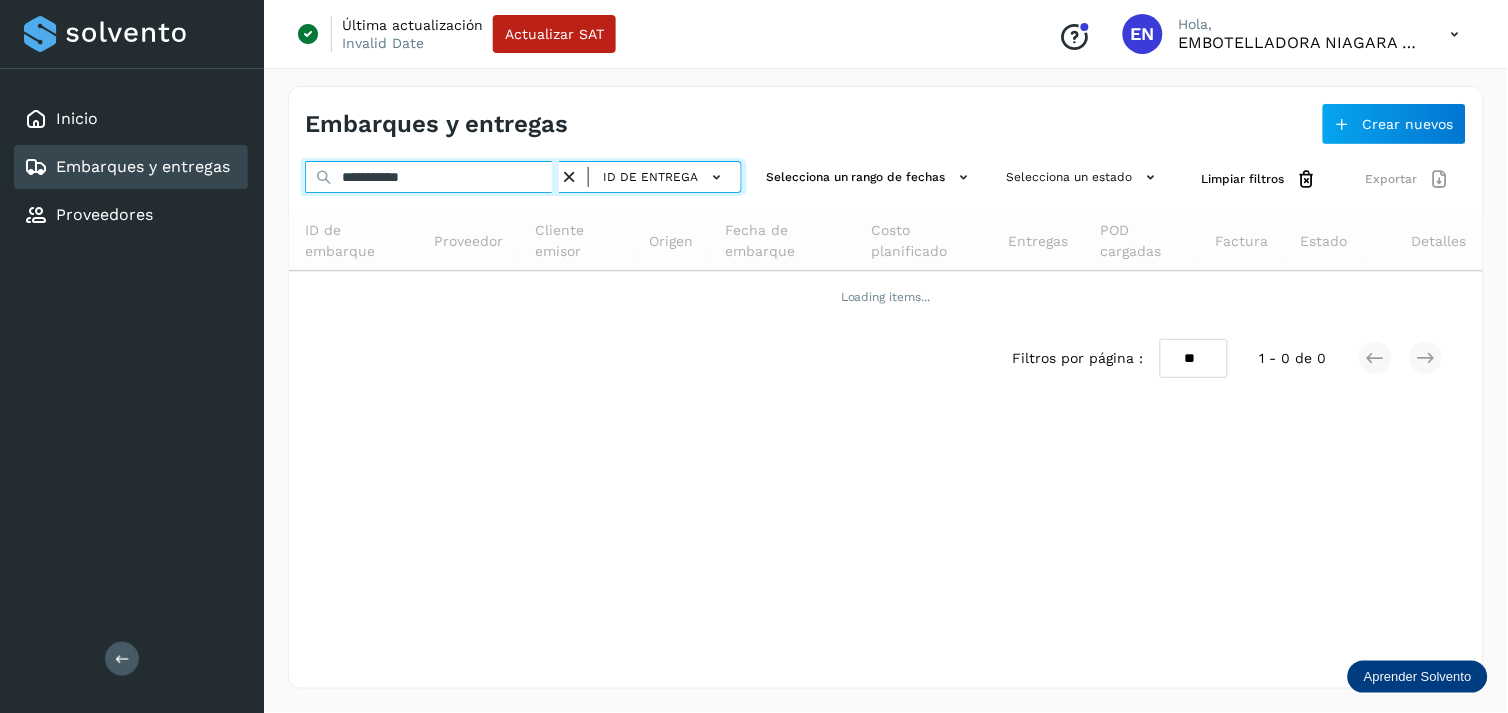 type on "**********" 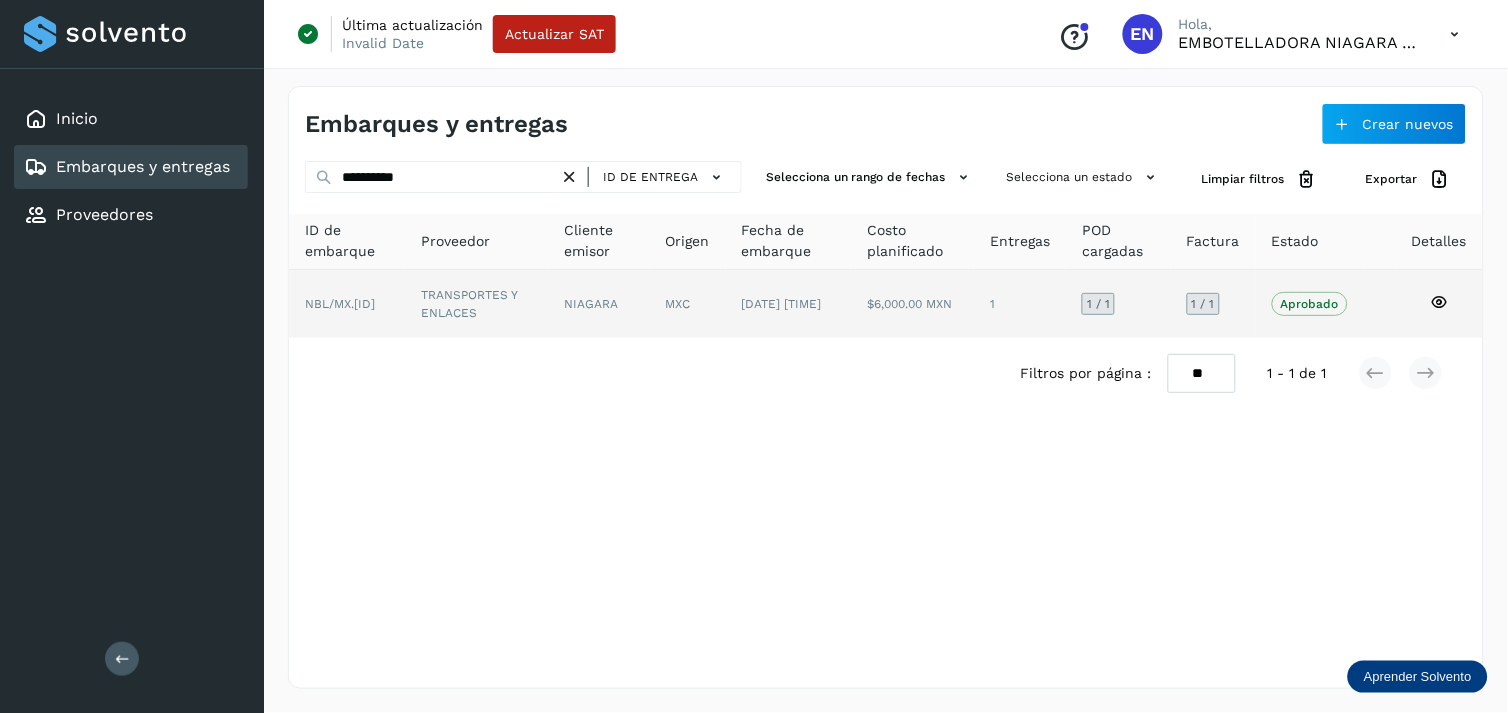 click on "TRANSPORTES Y ENLACES" 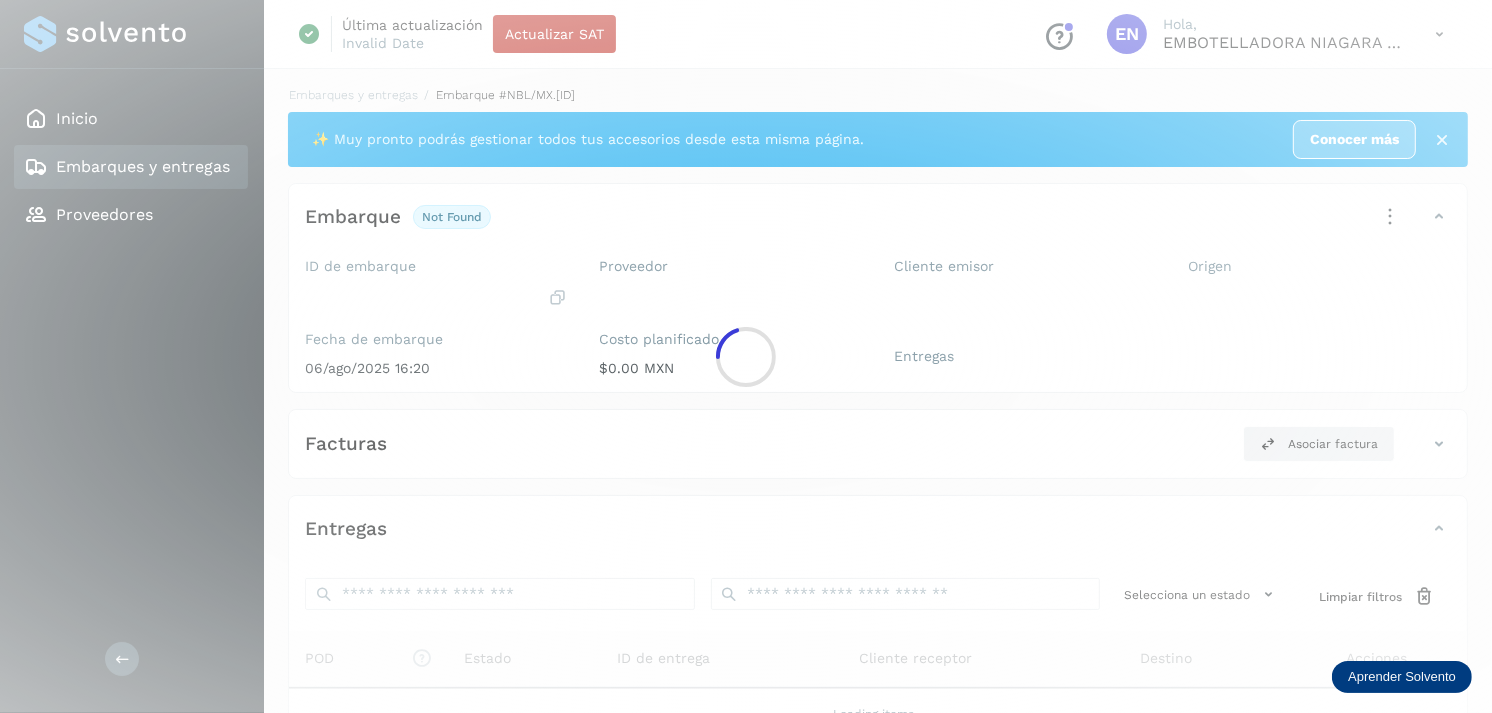 click 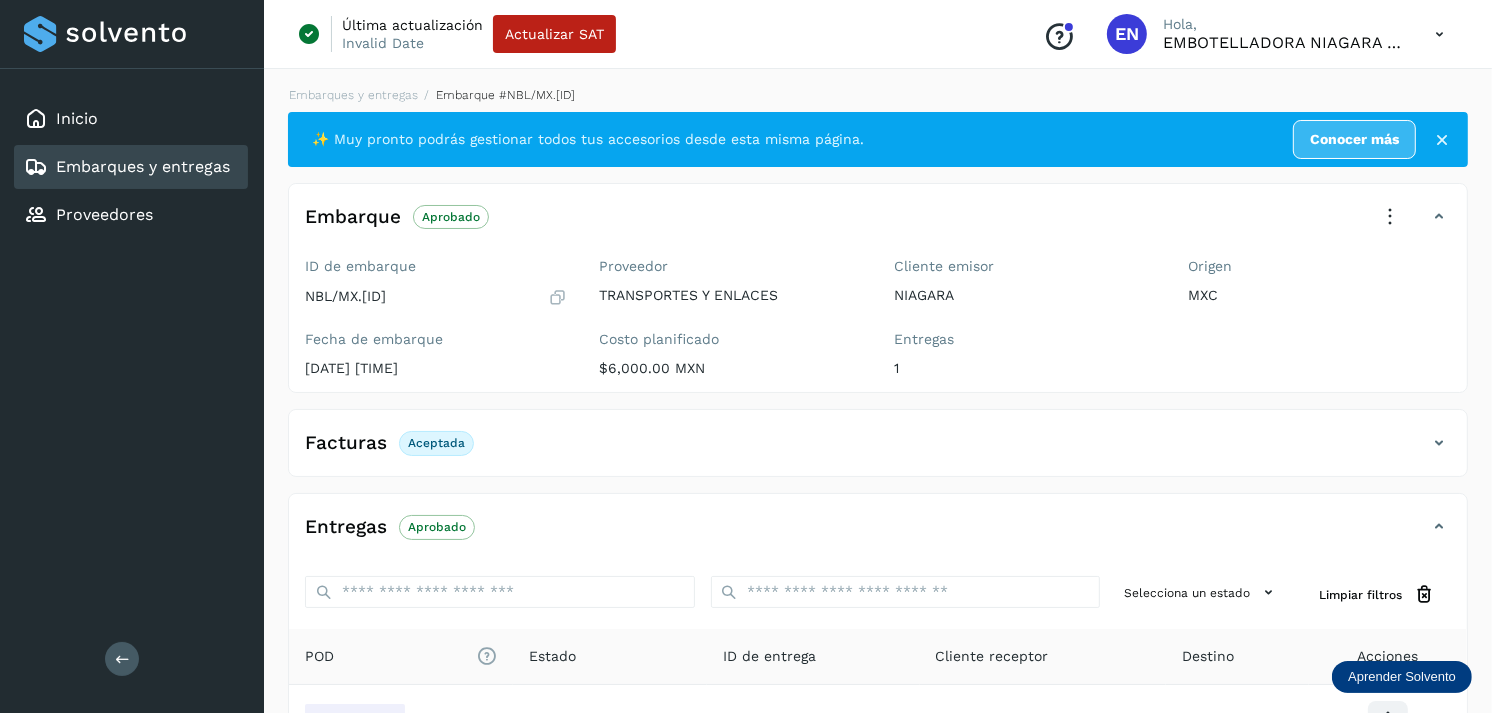 scroll, scrollTop: 241, scrollLeft: 0, axis: vertical 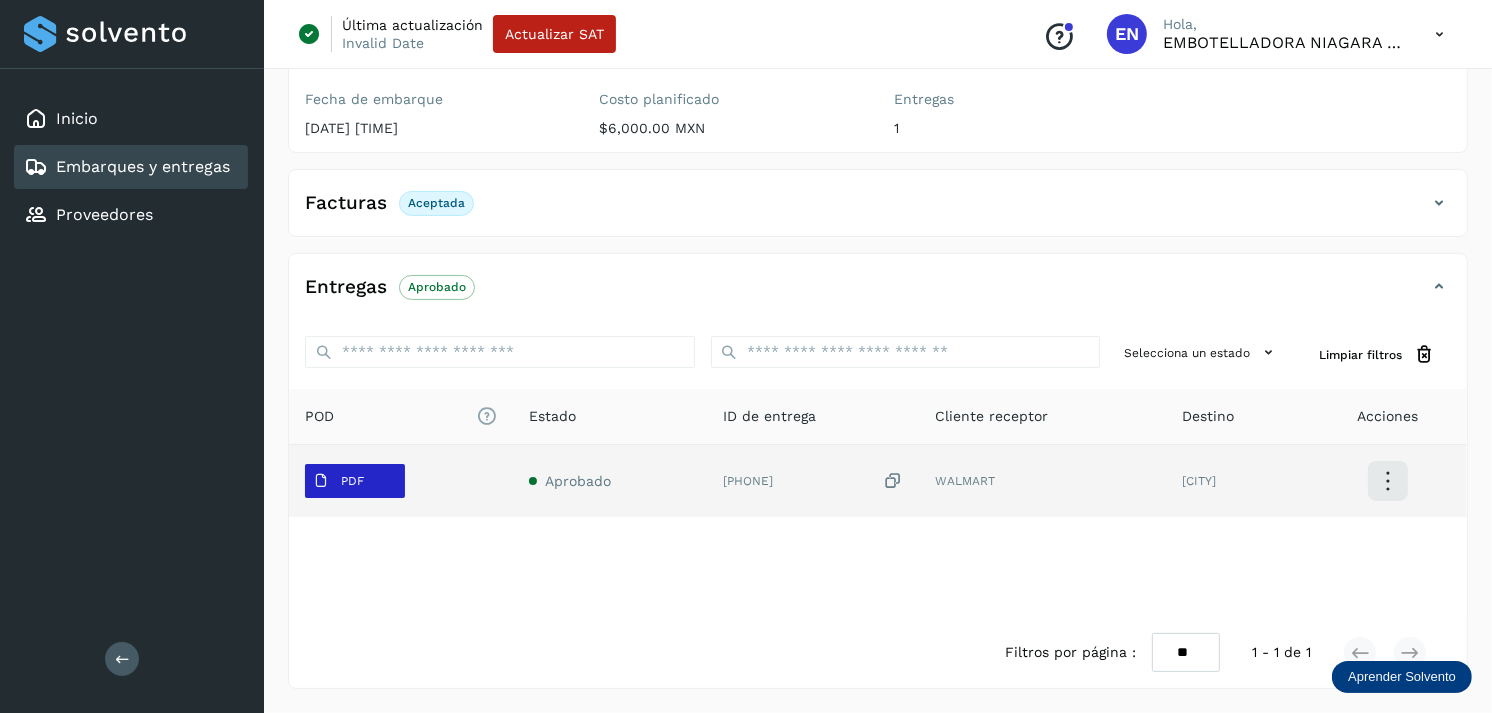 click on "PDF" at bounding box center [352, 481] 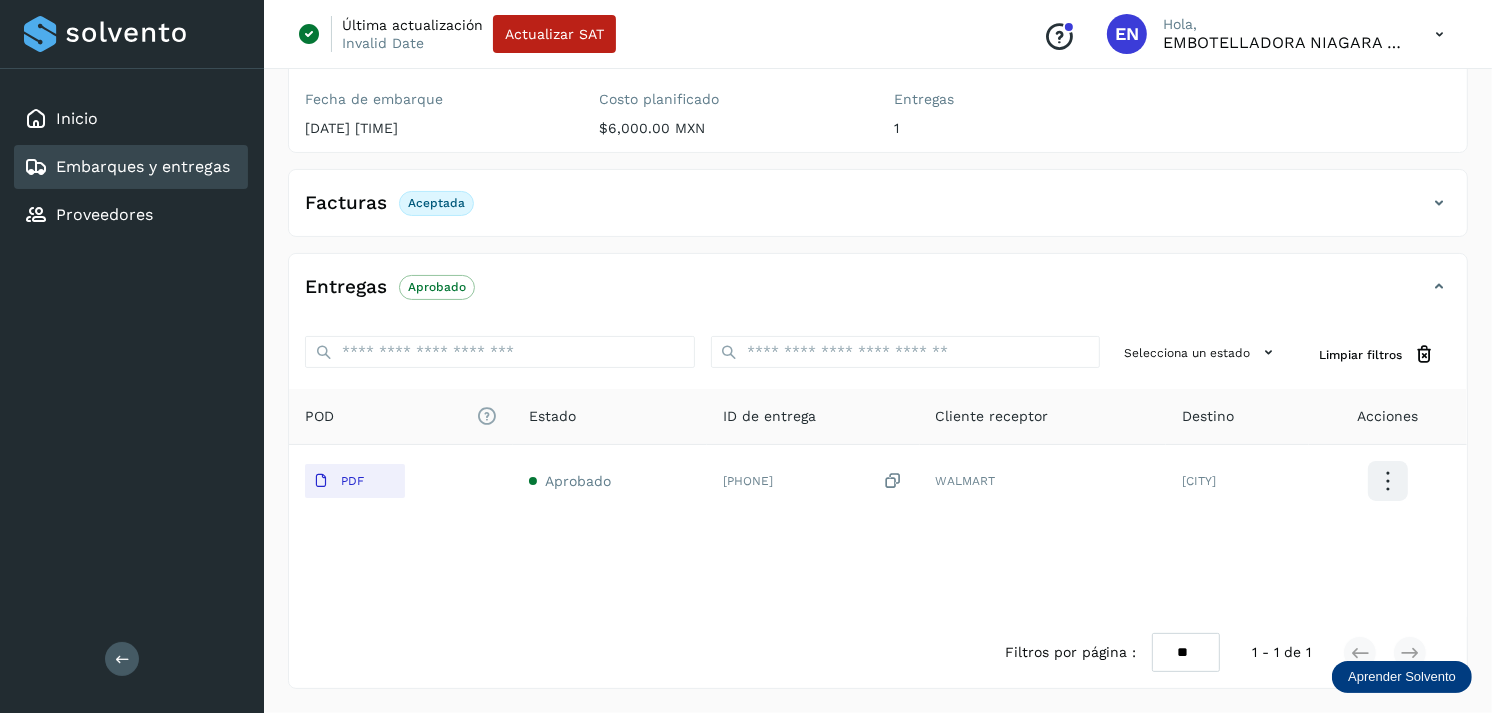 click on "Embarques y entregas" 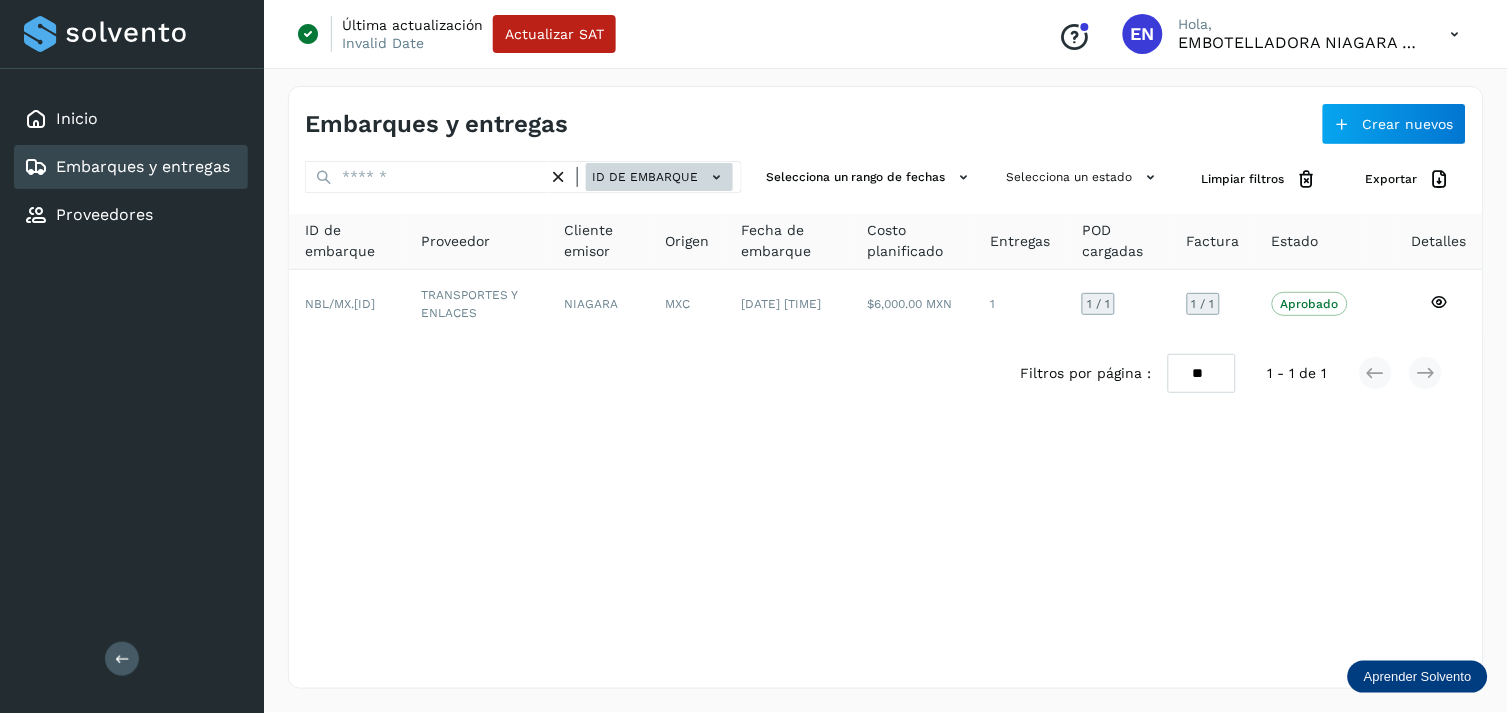 click on "ID de embarque" at bounding box center [659, 177] 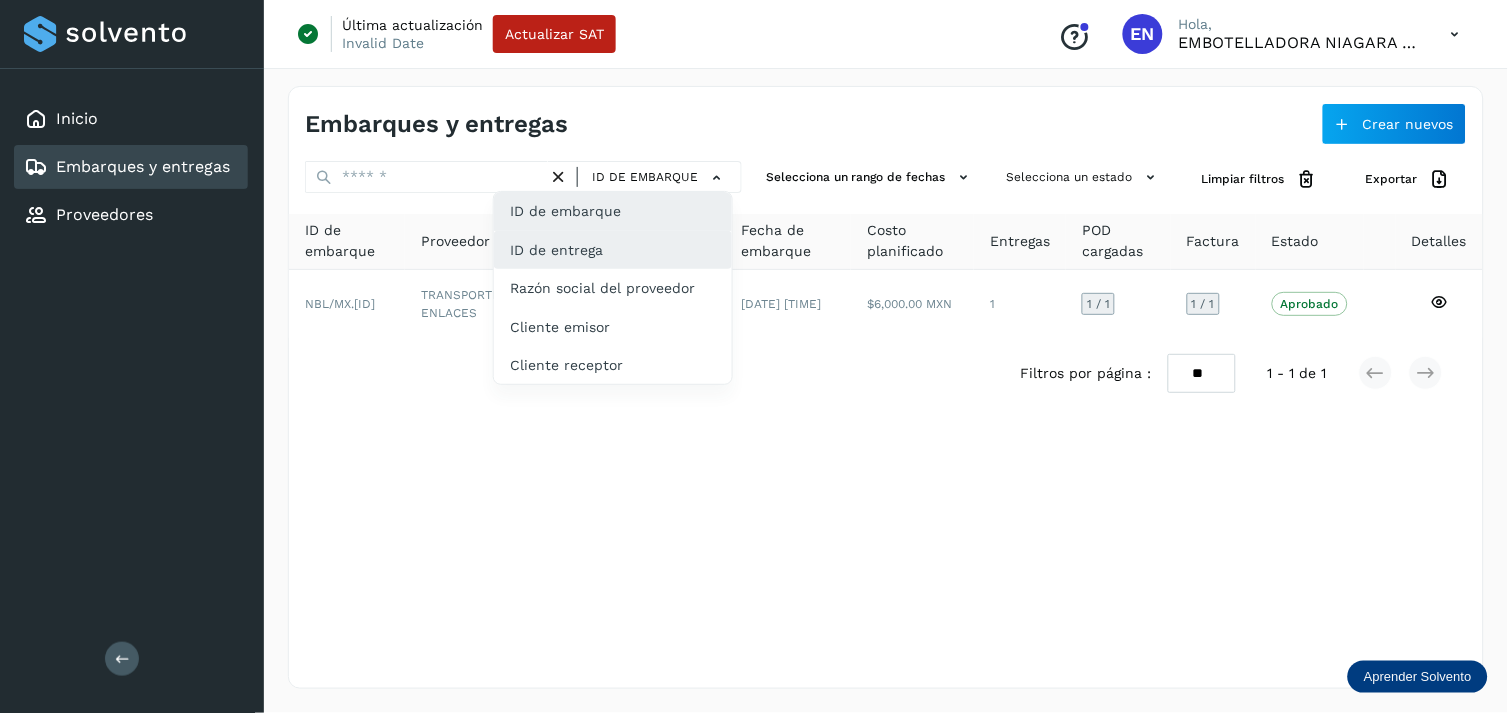 click on "ID de entrega" 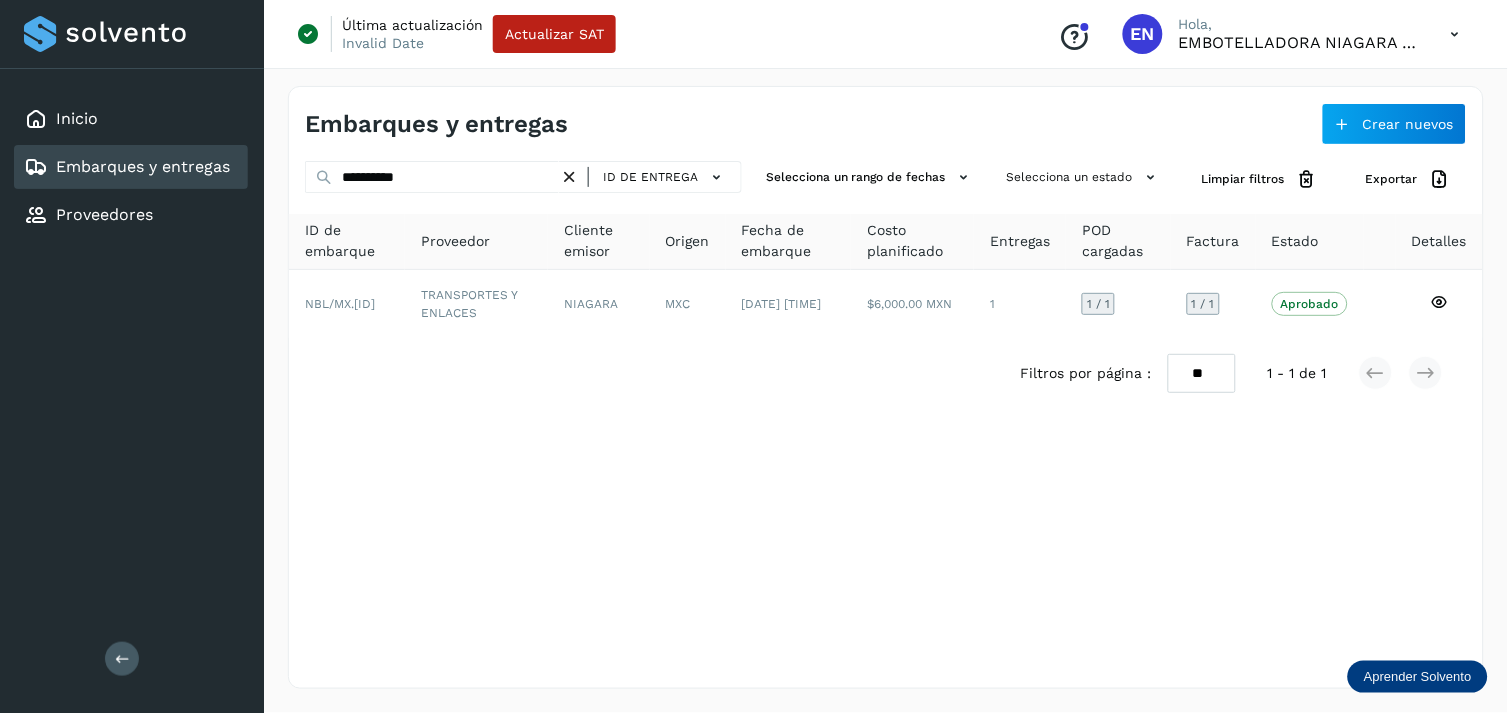 click at bounding box center [569, 177] 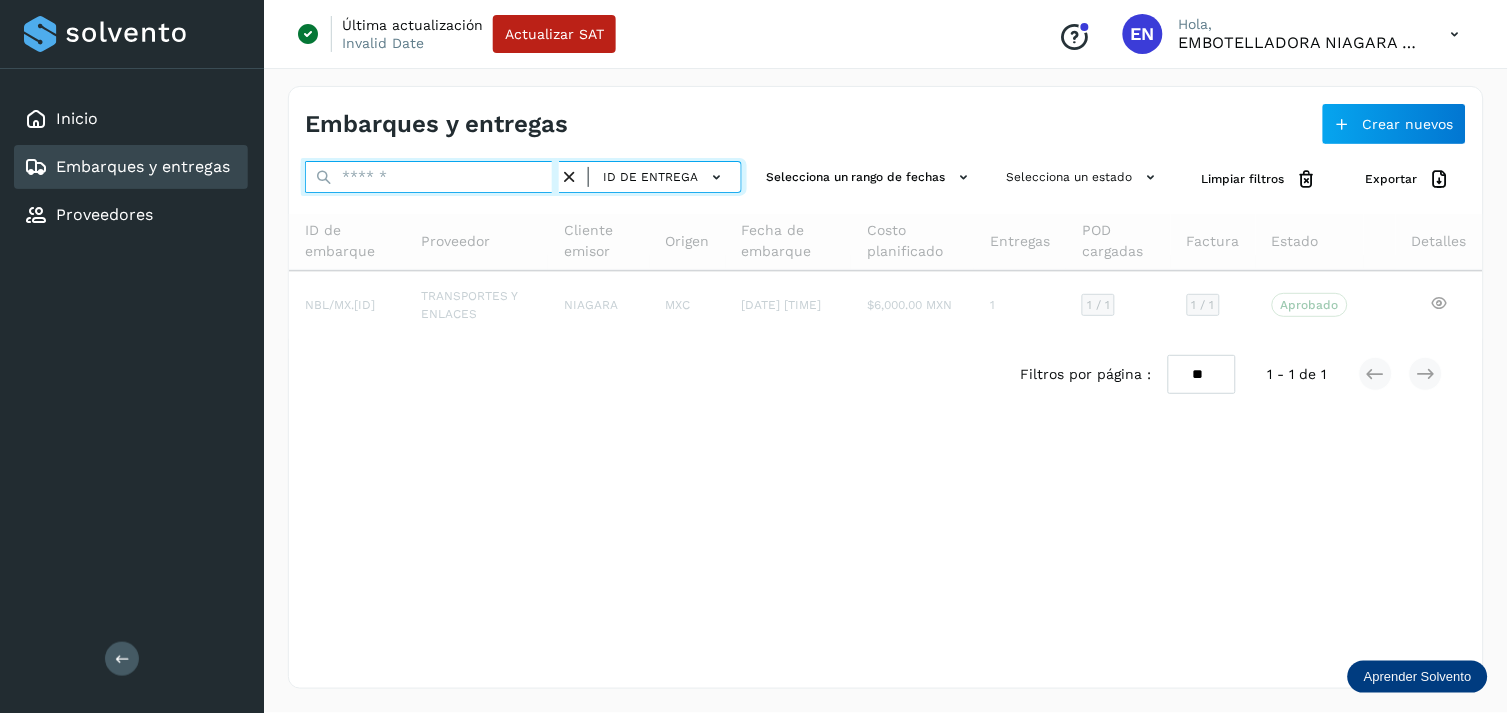 click at bounding box center [432, 177] 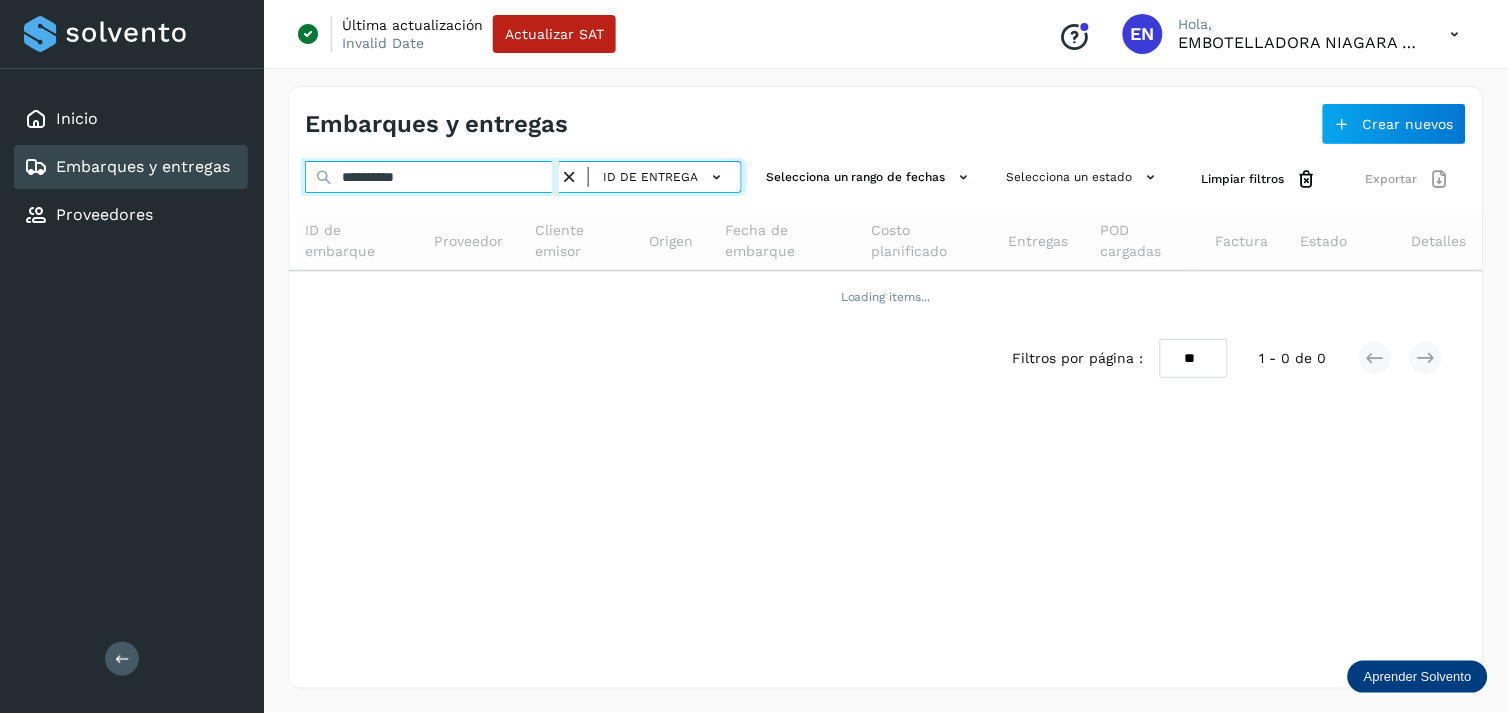 click on "**********" at bounding box center [432, 177] 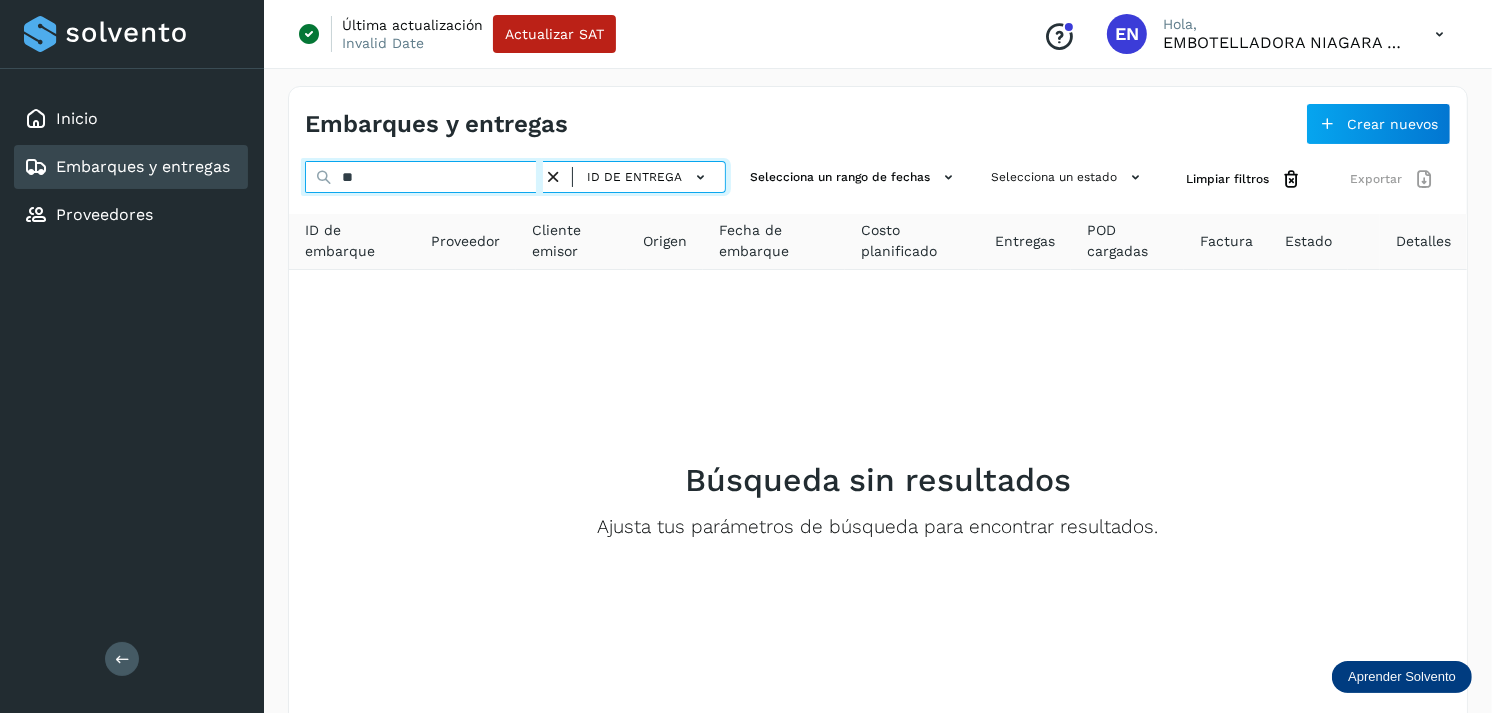 type on "*" 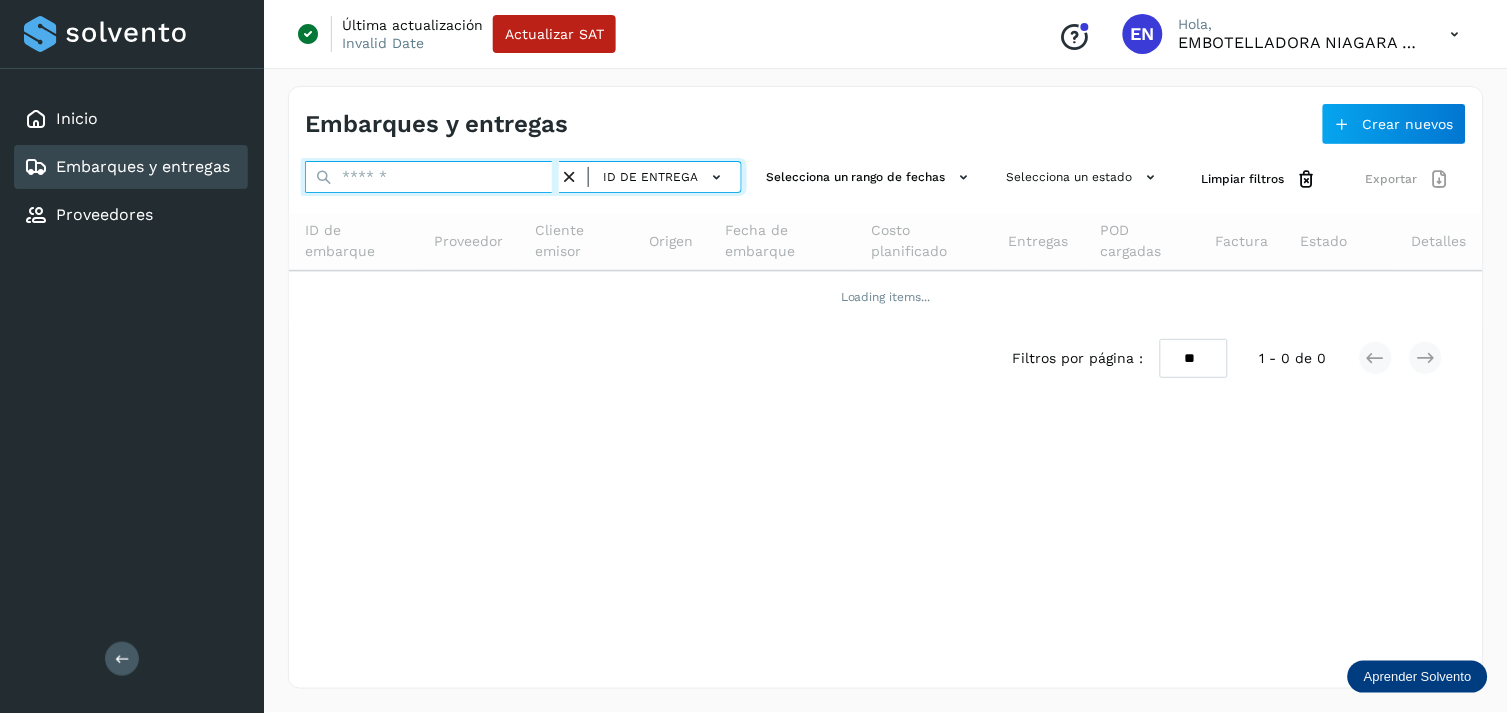 paste on "**********" 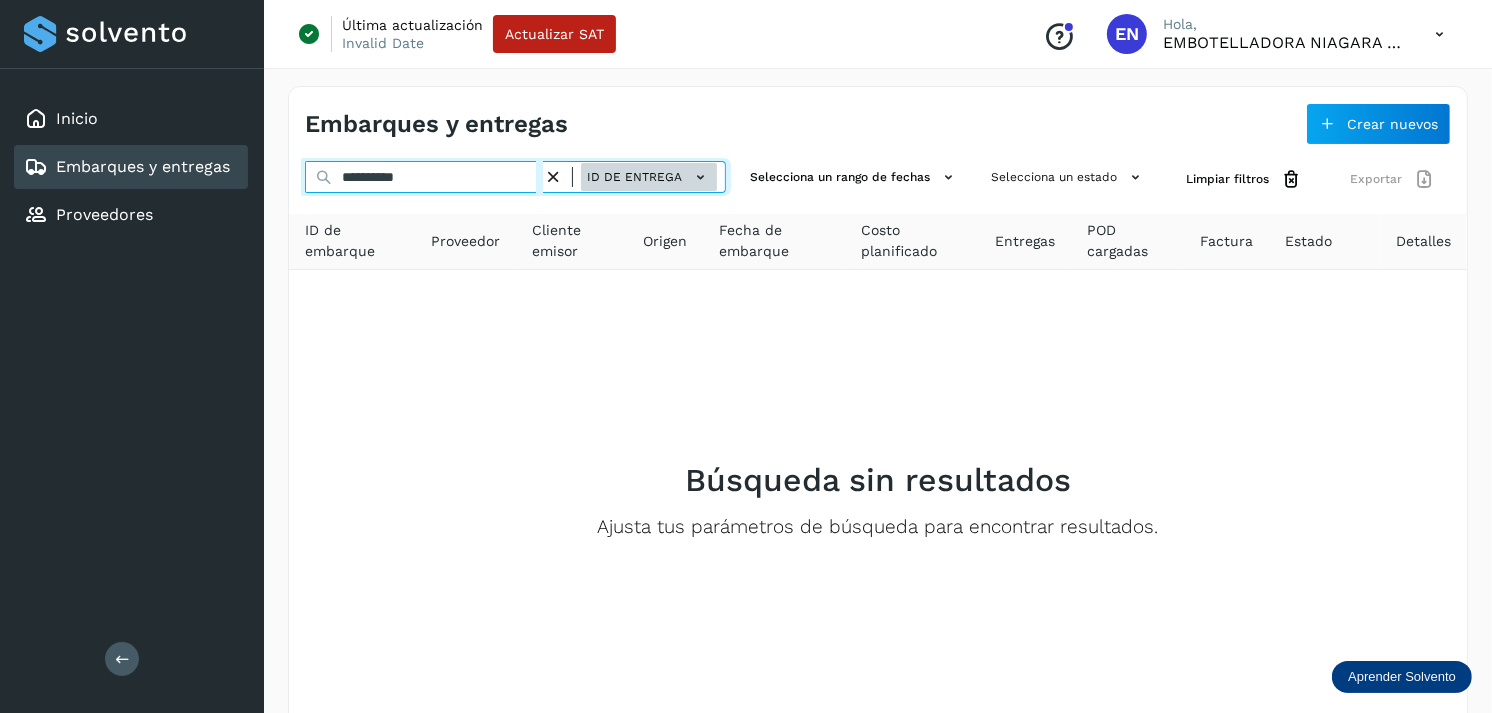 type on "**********" 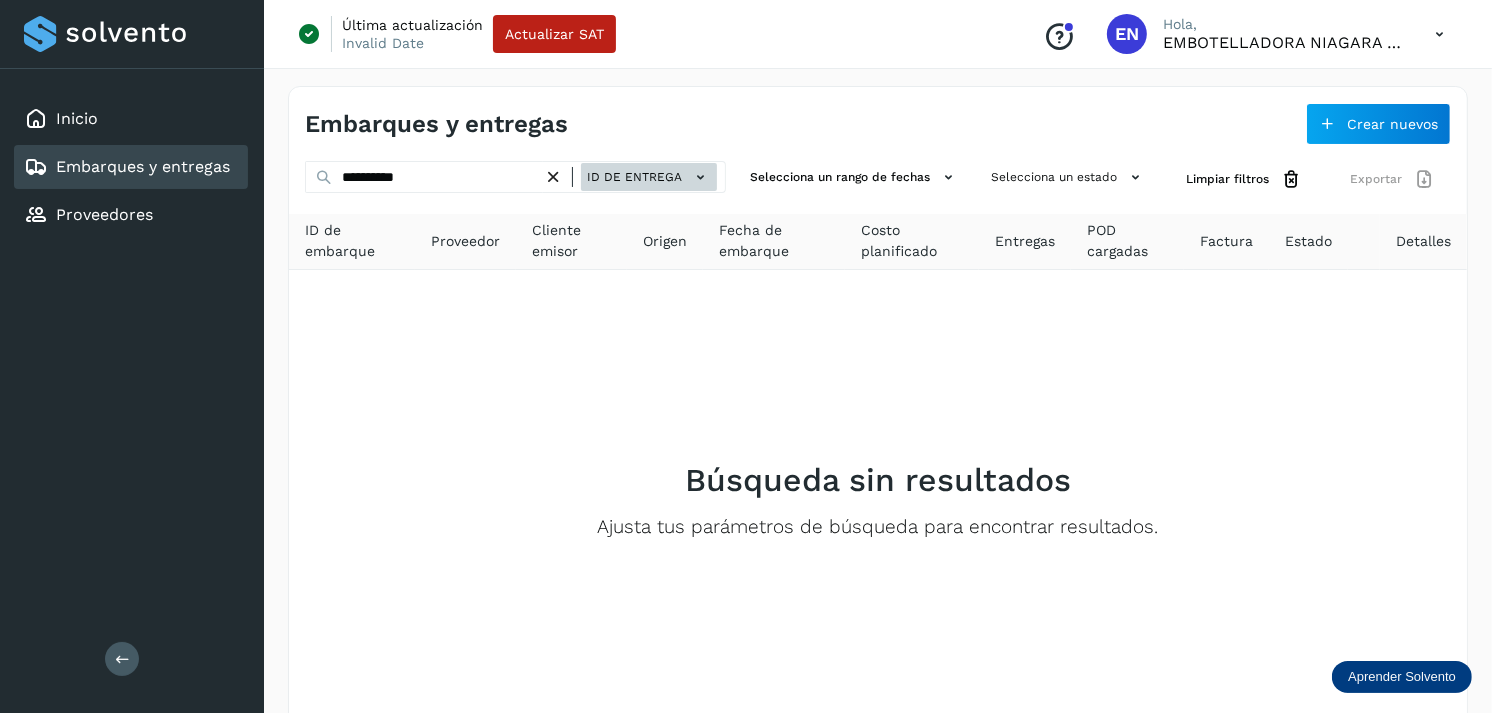 click on "ID de entrega" 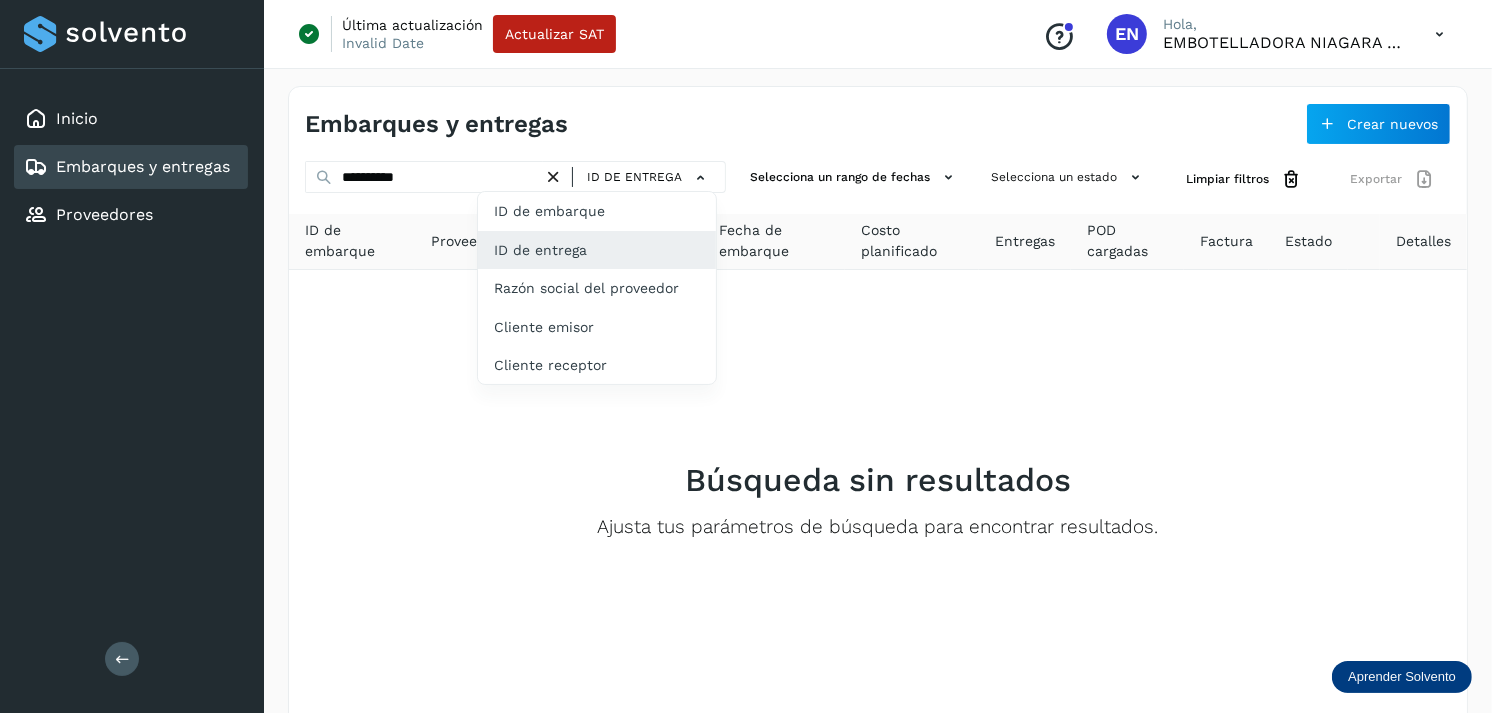 click at bounding box center [746, 356] 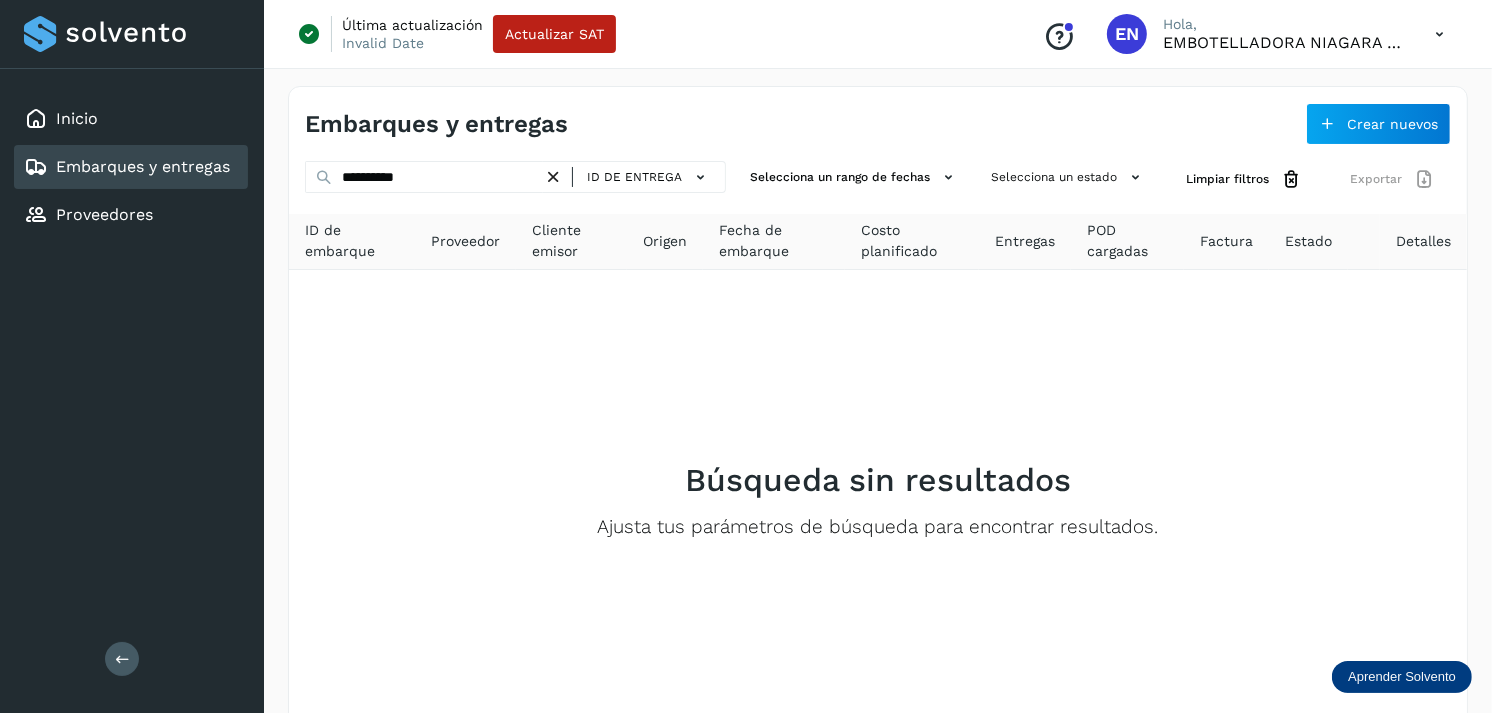 click at bounding box center (553, 177) 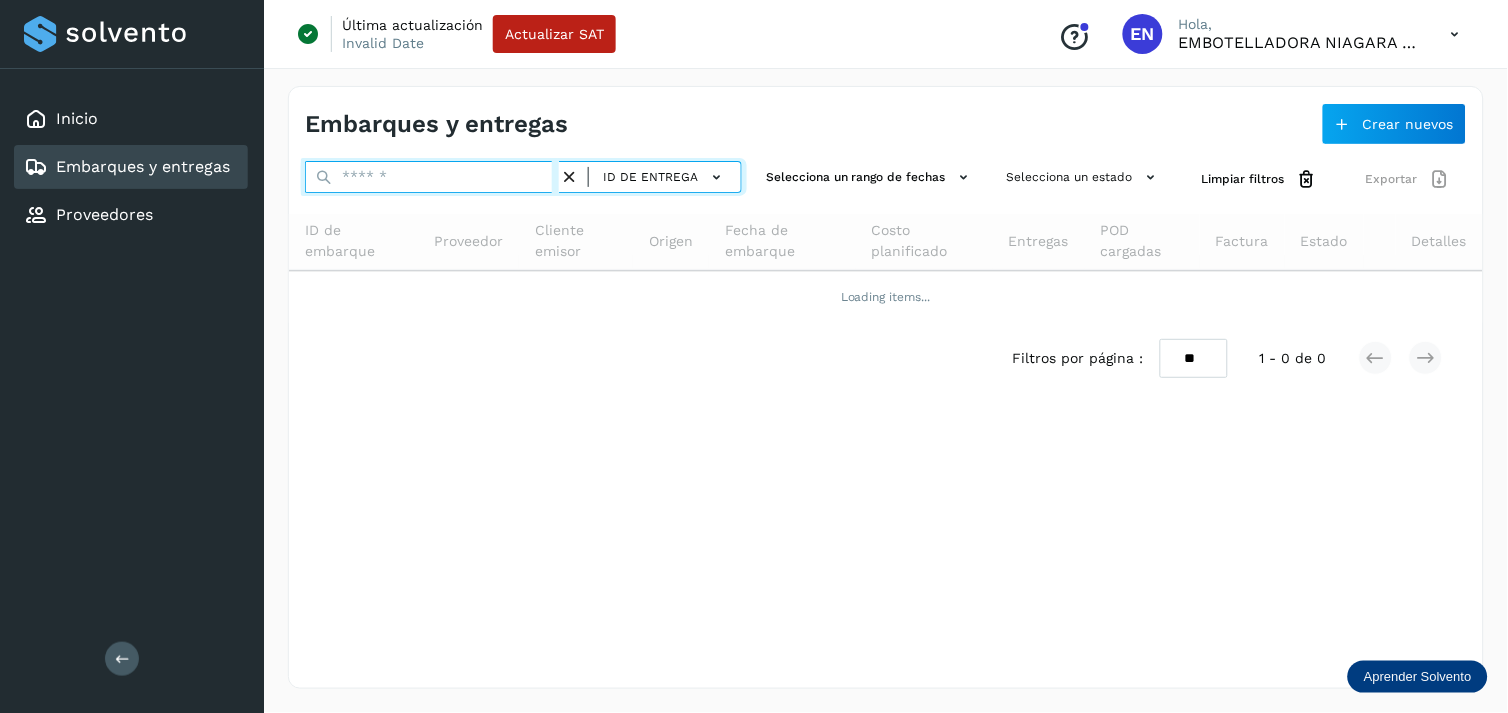 click at bounding box center (432, 177) 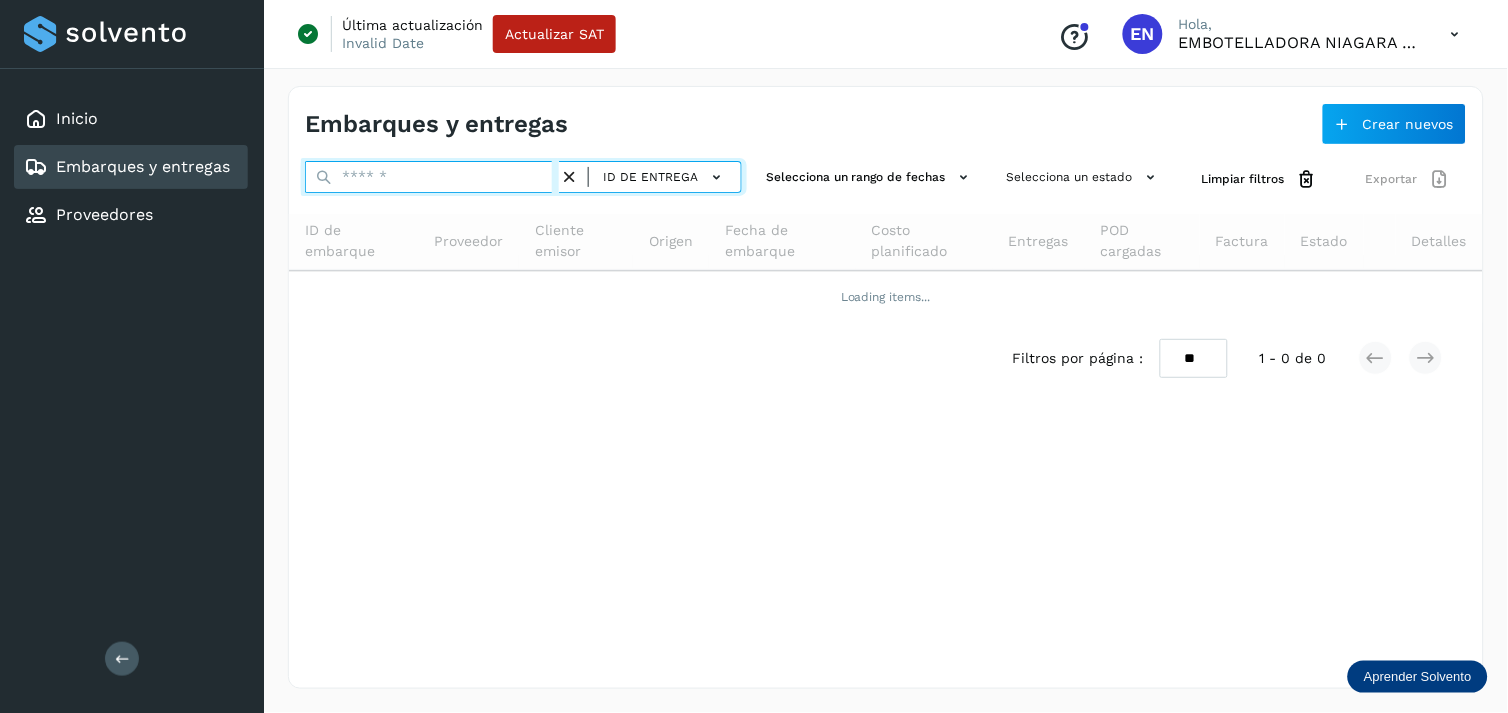 paste on "**********" 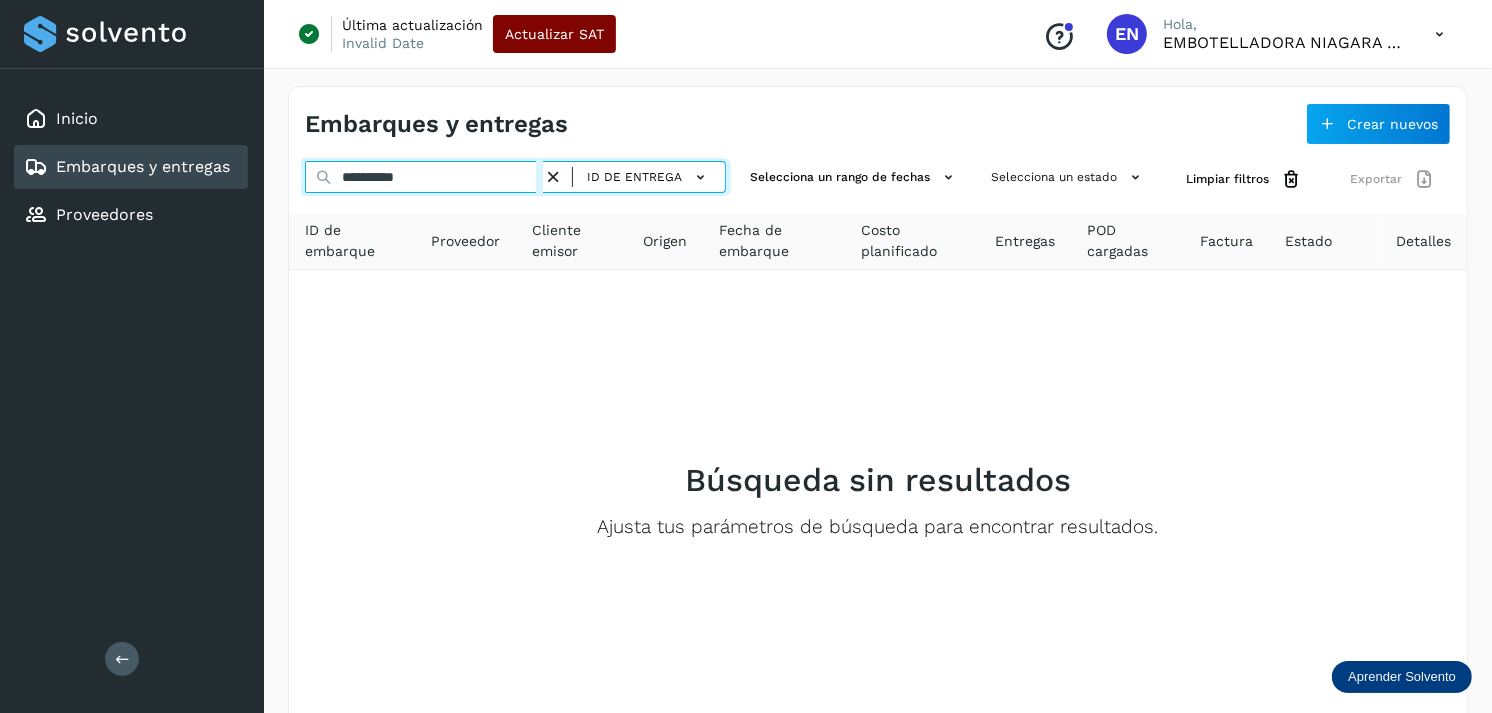type on "**********" 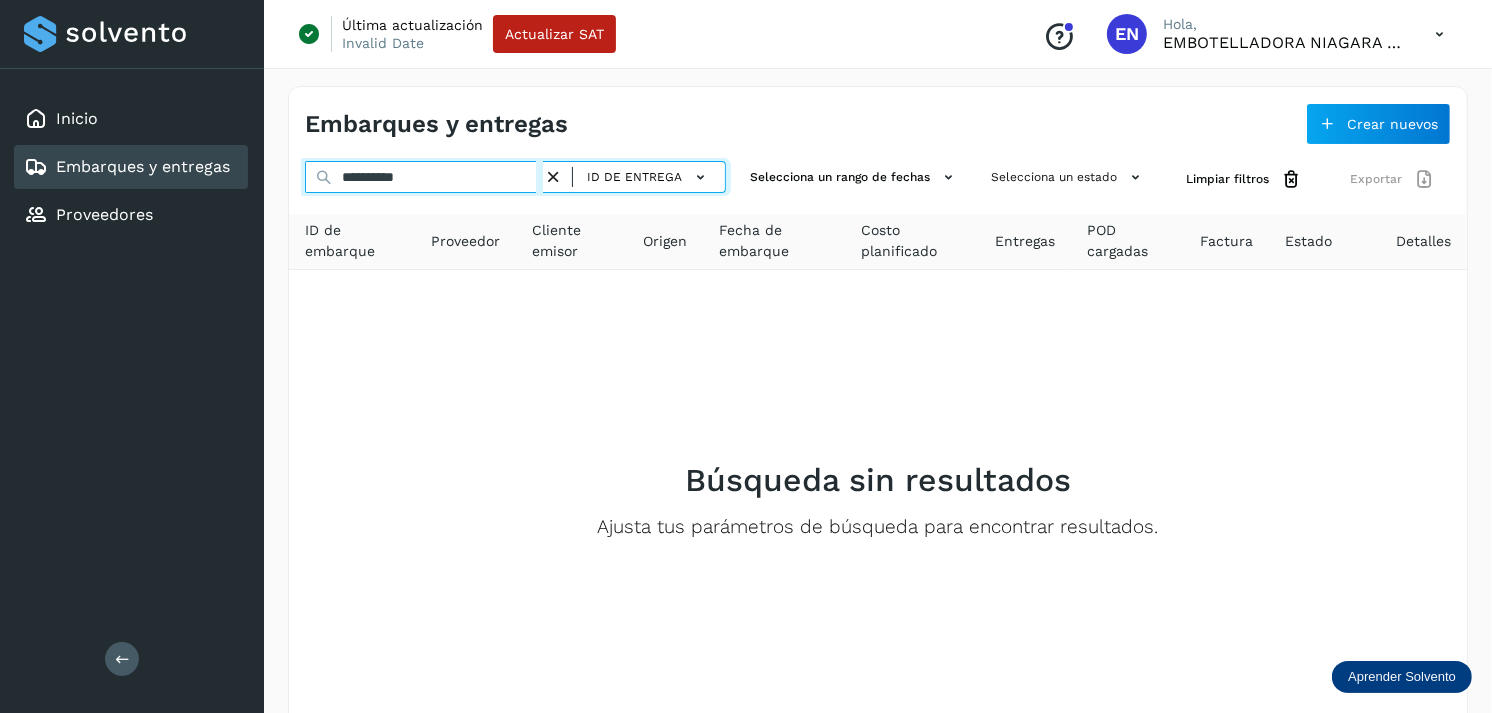 click on "**********" at bounding box center (424, 177) 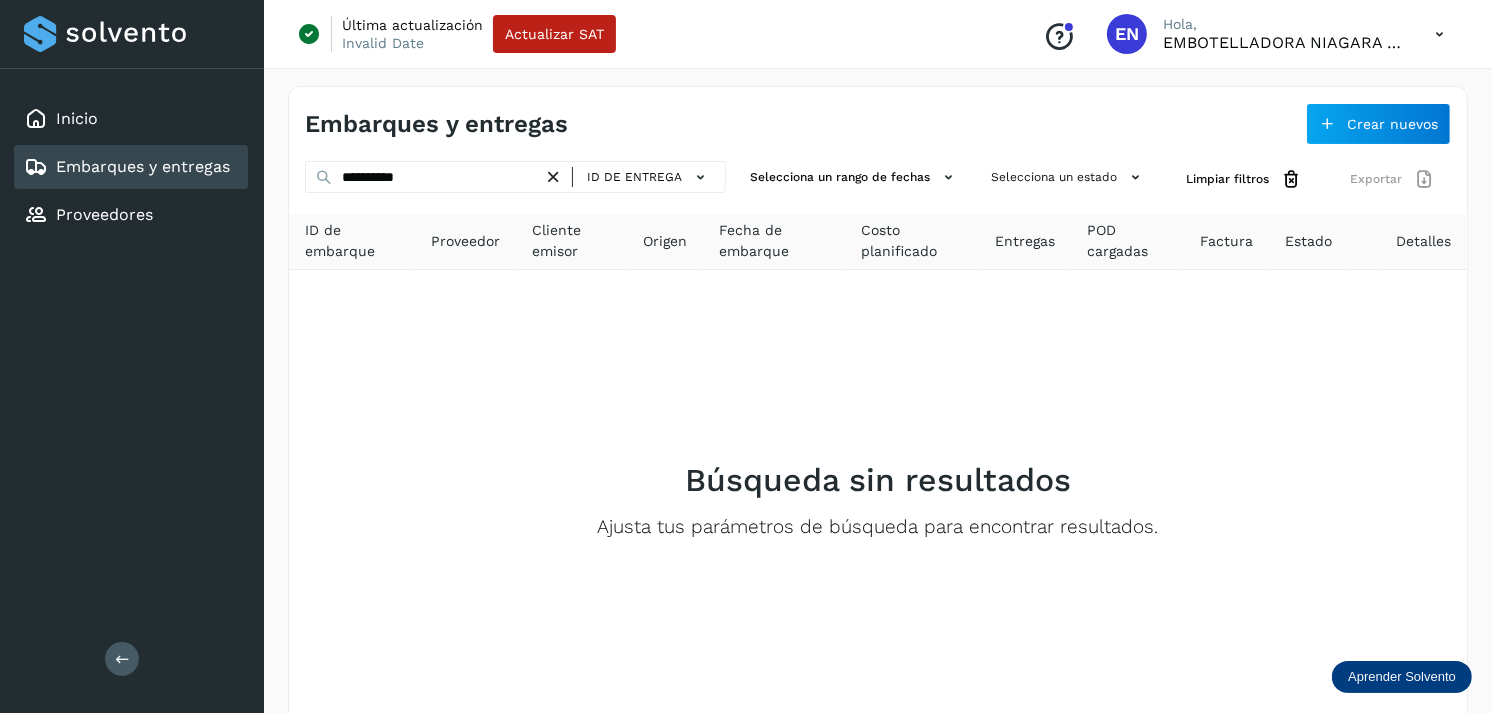 click at bounding box center (553, 177) 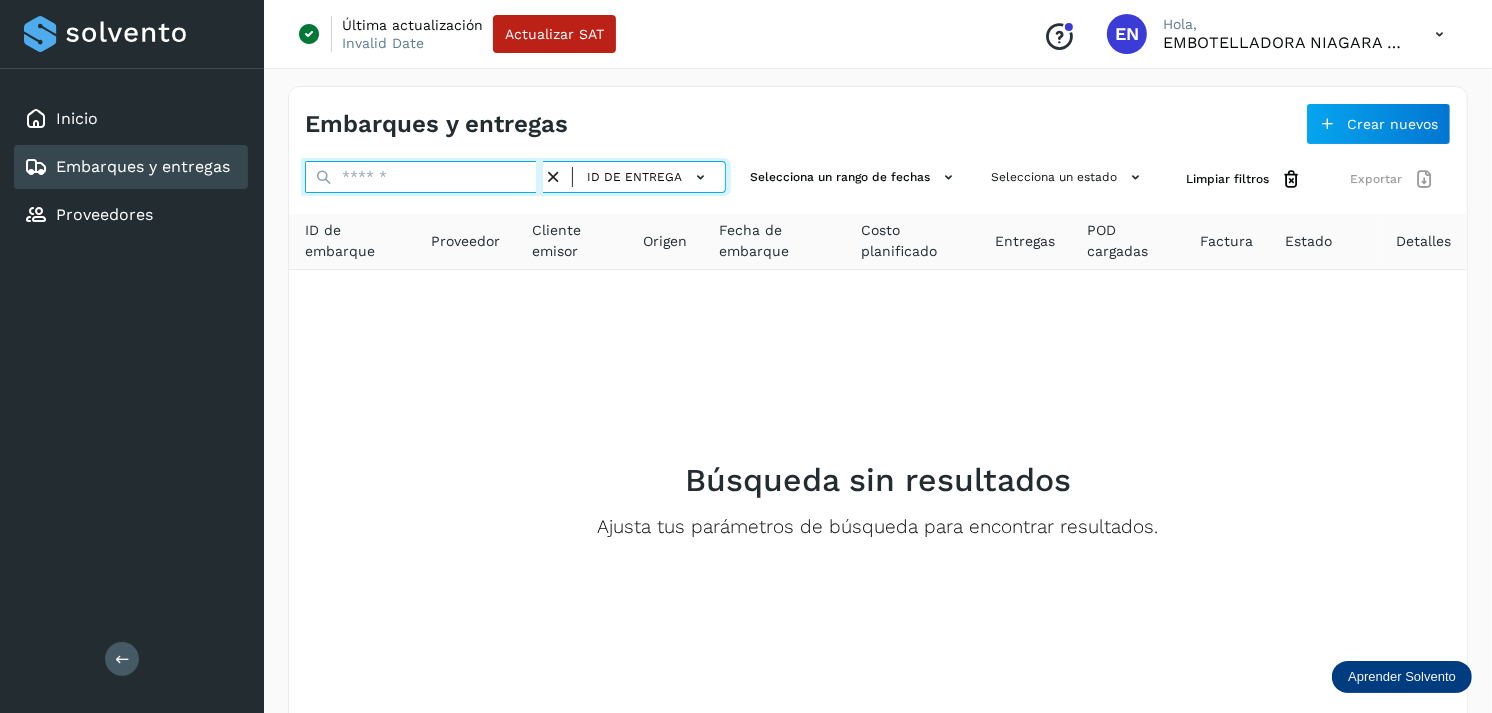 paste on "**********" 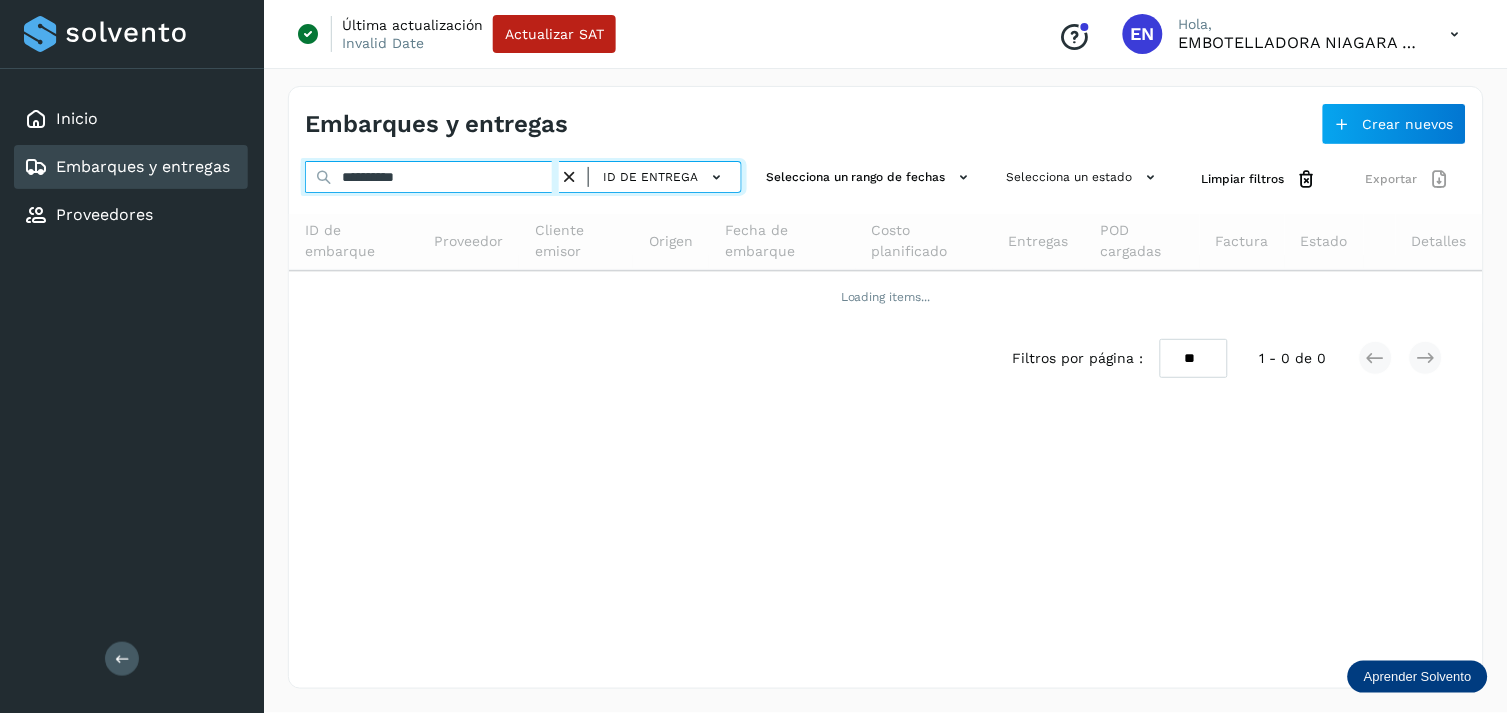 click on "**********" at bounding box center [432, 177] 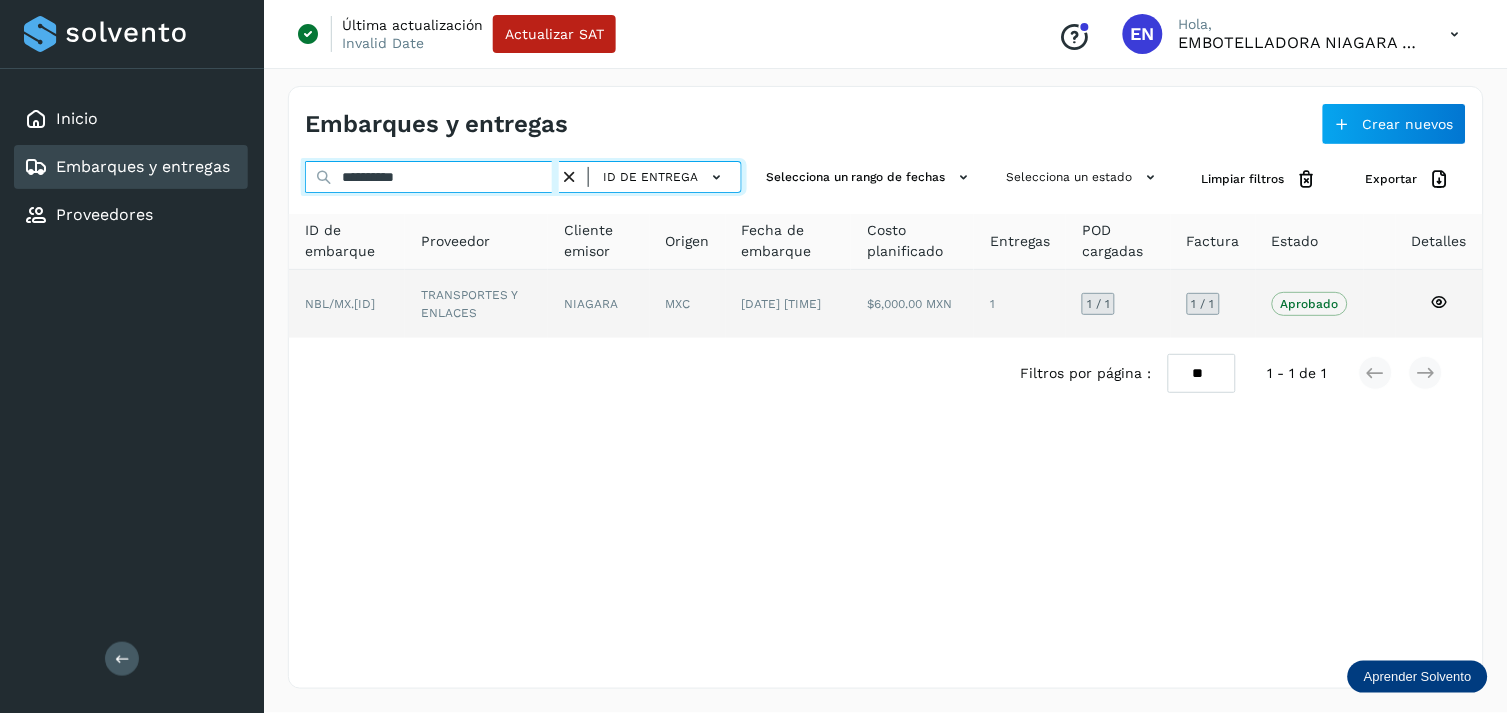 type on "**********" 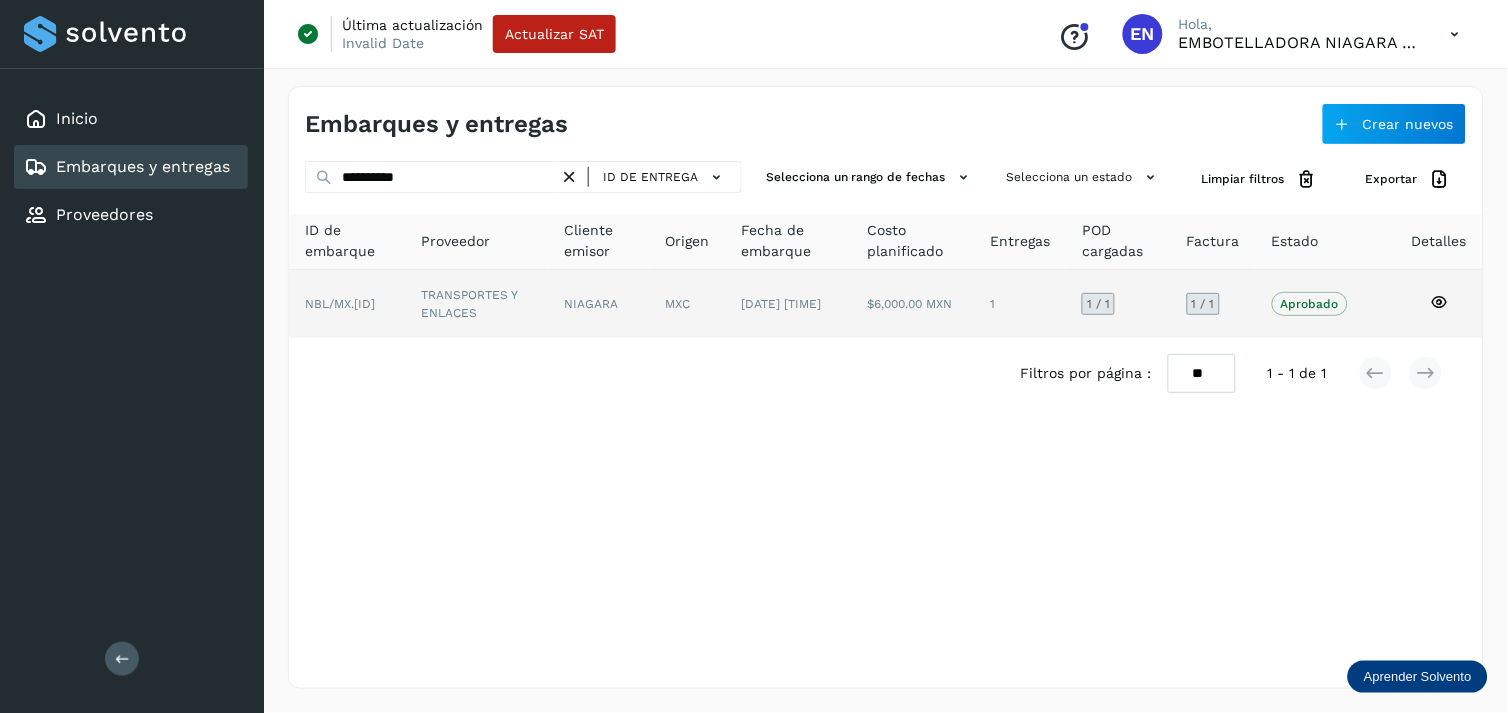 click on "NIAGARA" 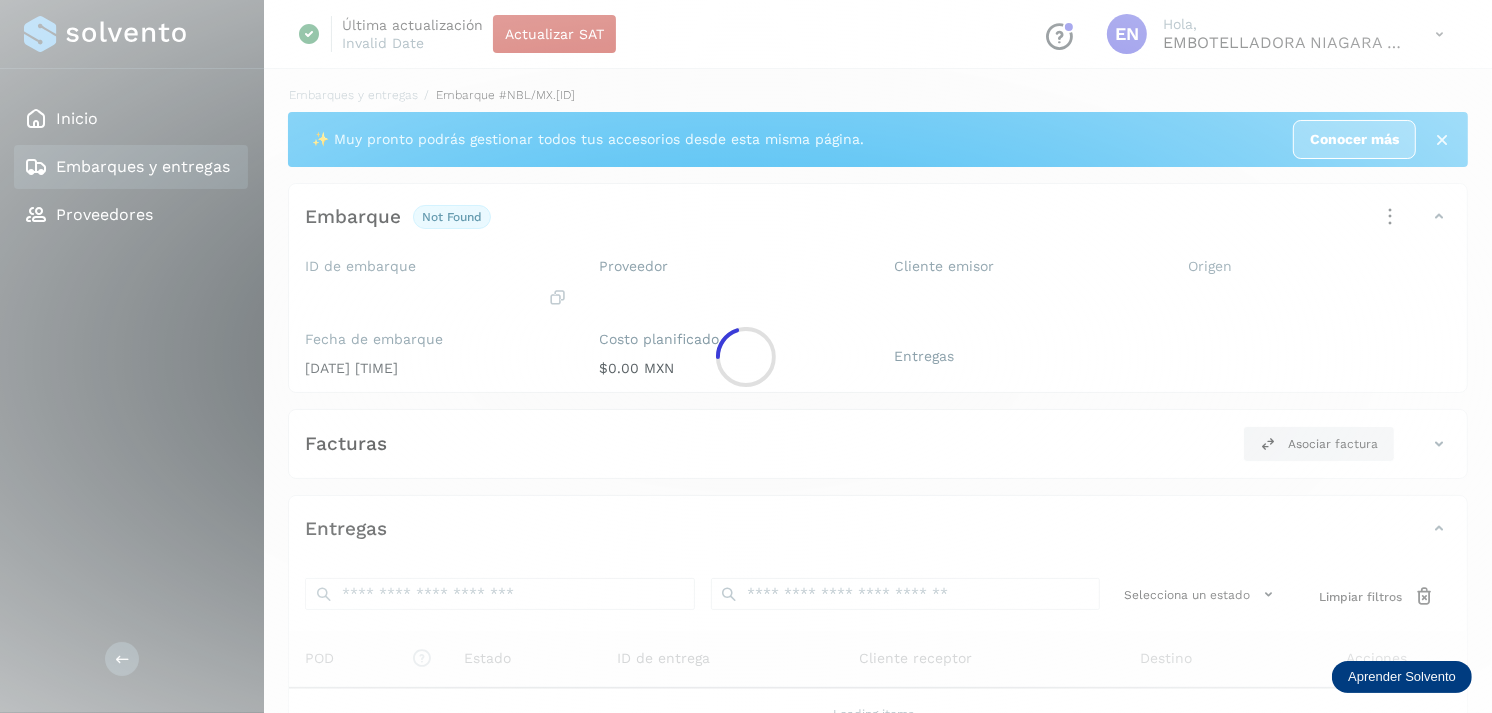 click 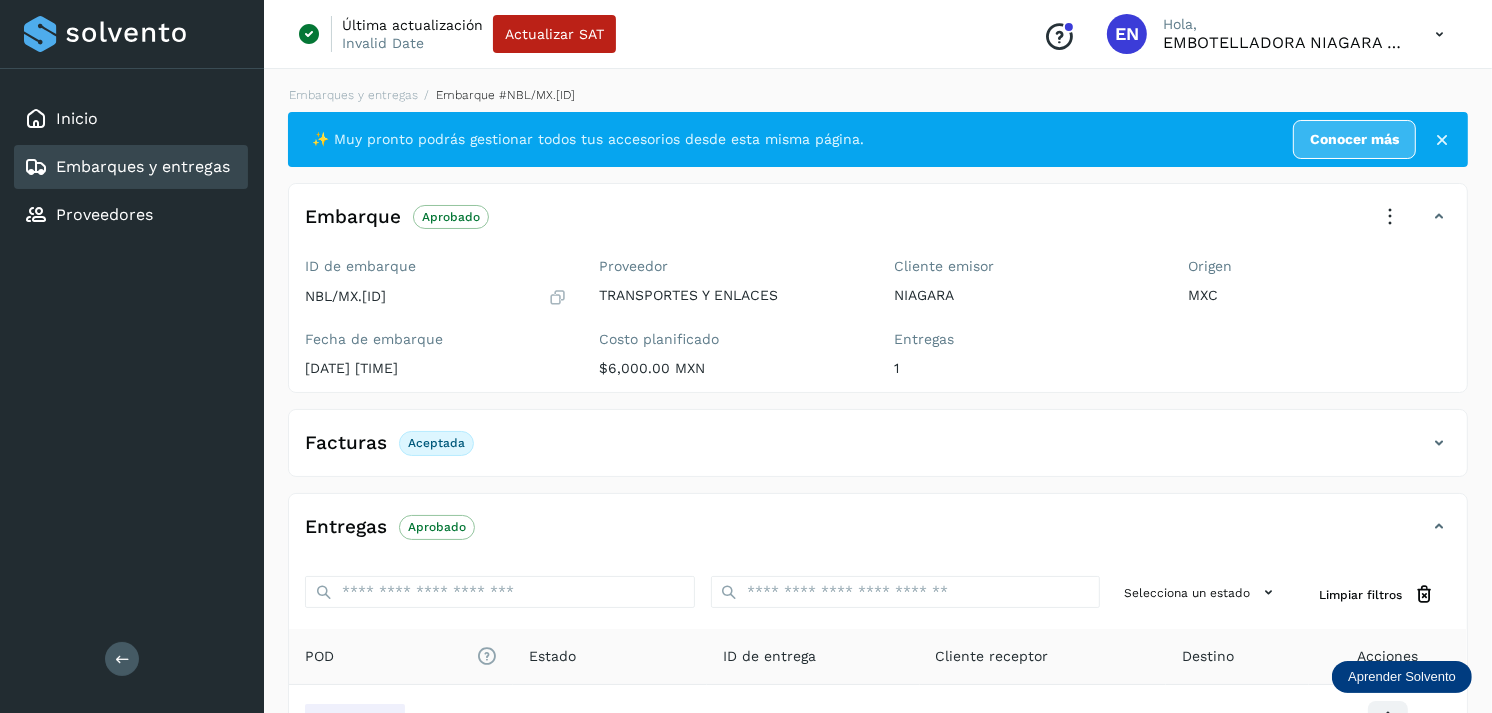 scroll, scrollTop: 241, scrollLeft: 0, axis: vertical 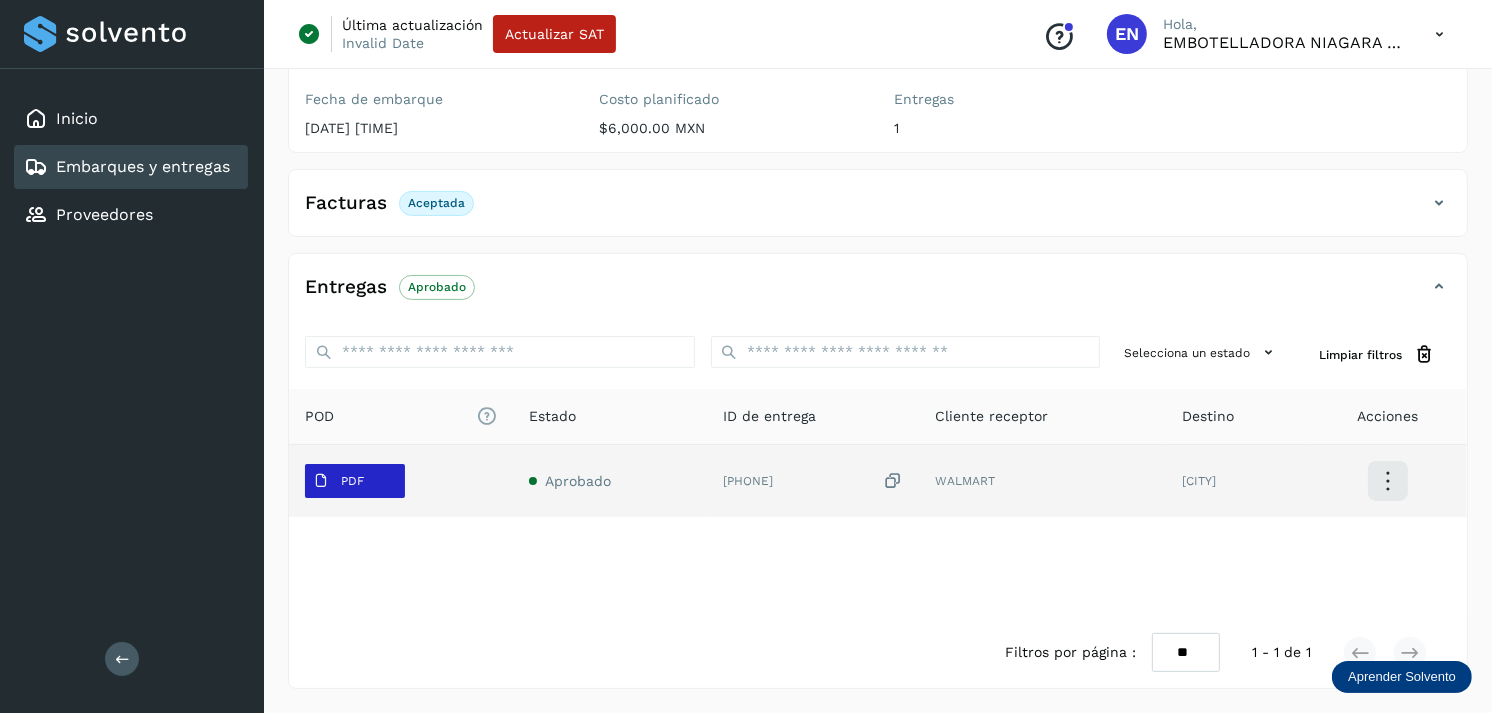 click on "PDF" at bounding box center (352, 481) 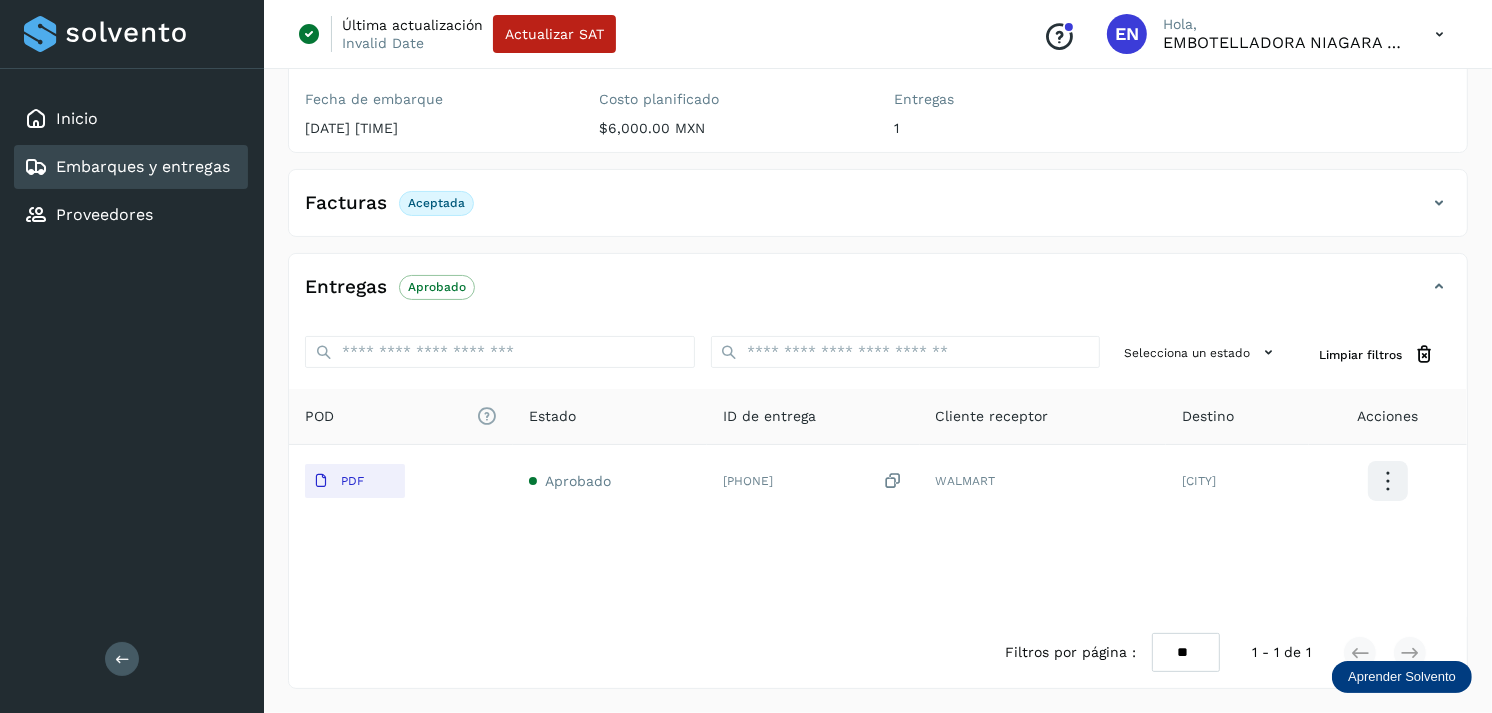 type 